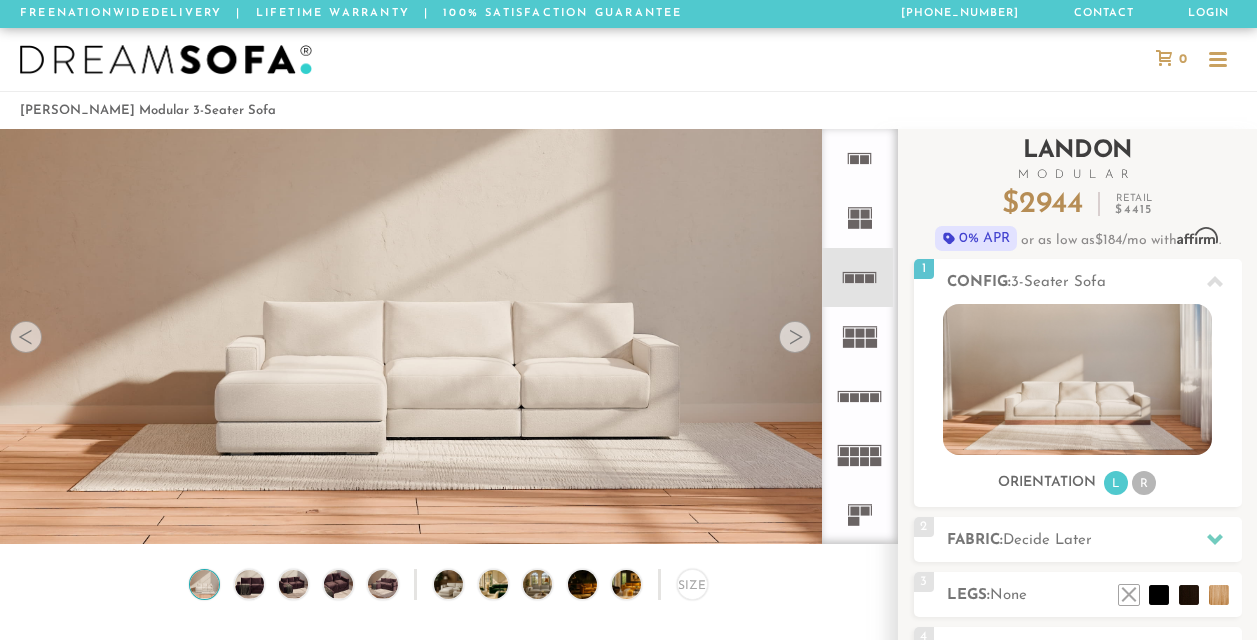 scroll, scrollTop: 0, scrollLeft: 0, axis: both 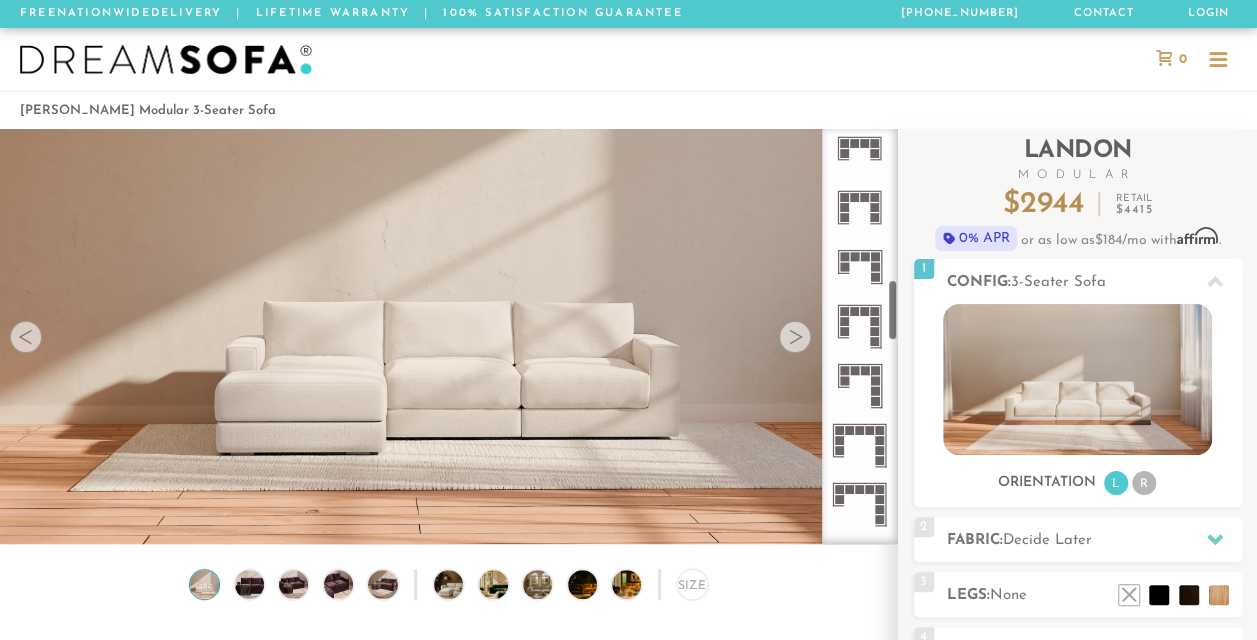 click 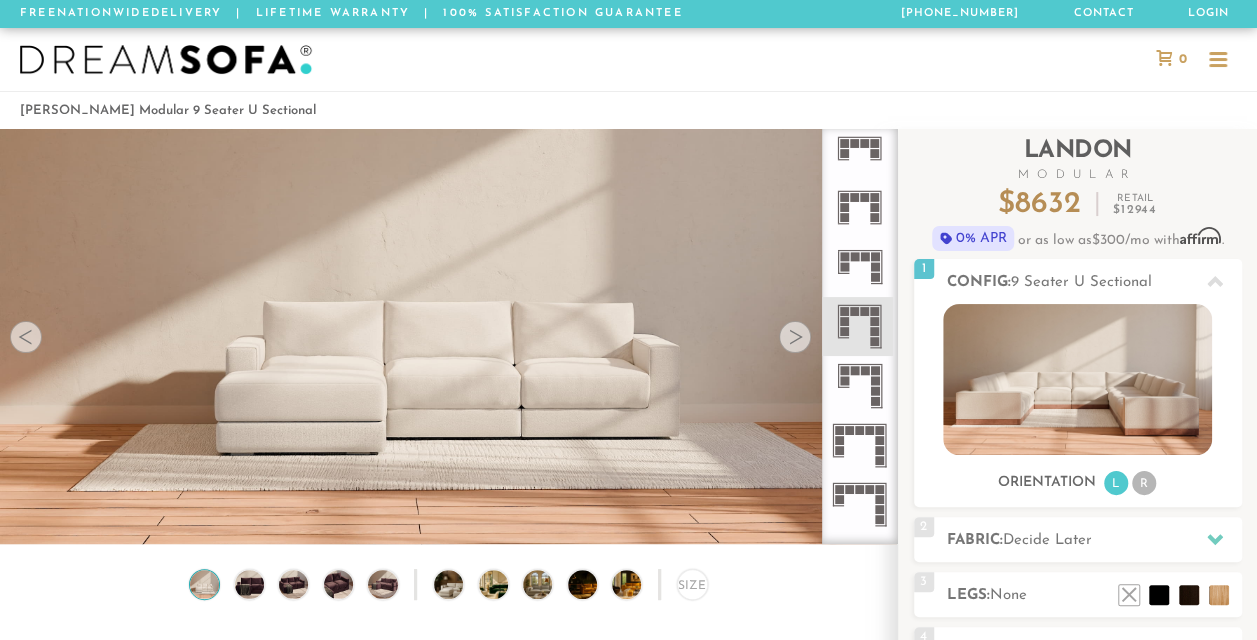 click 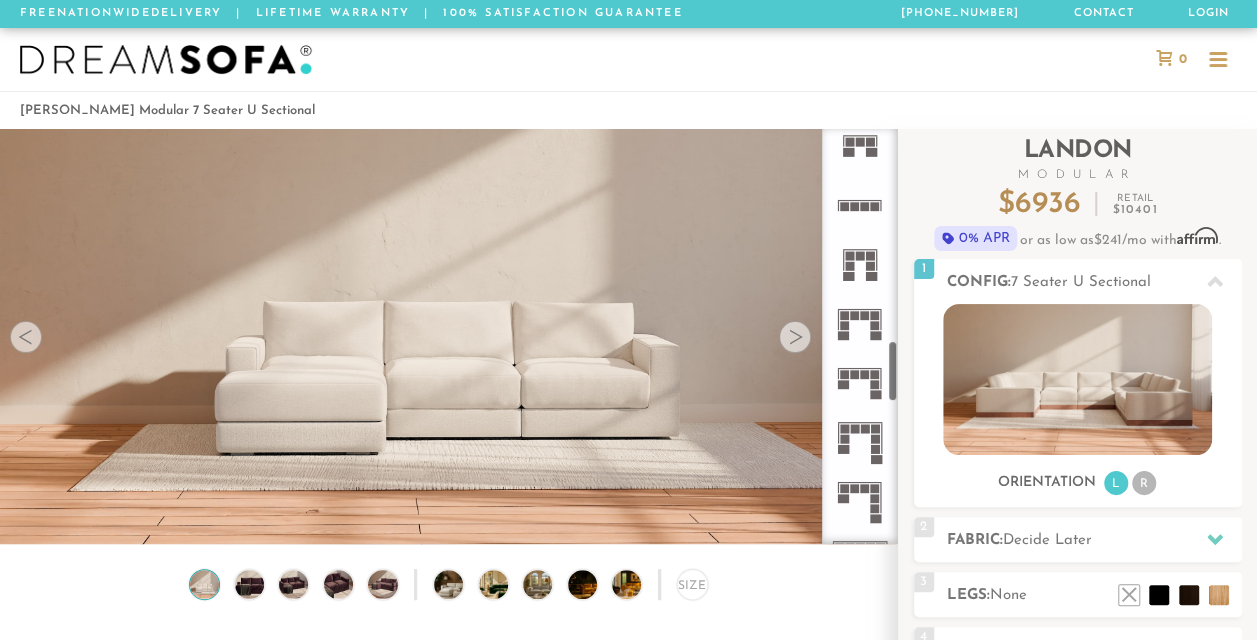 scroll, scrollTop: 1434, scrollLeft: 0, axis: vertical 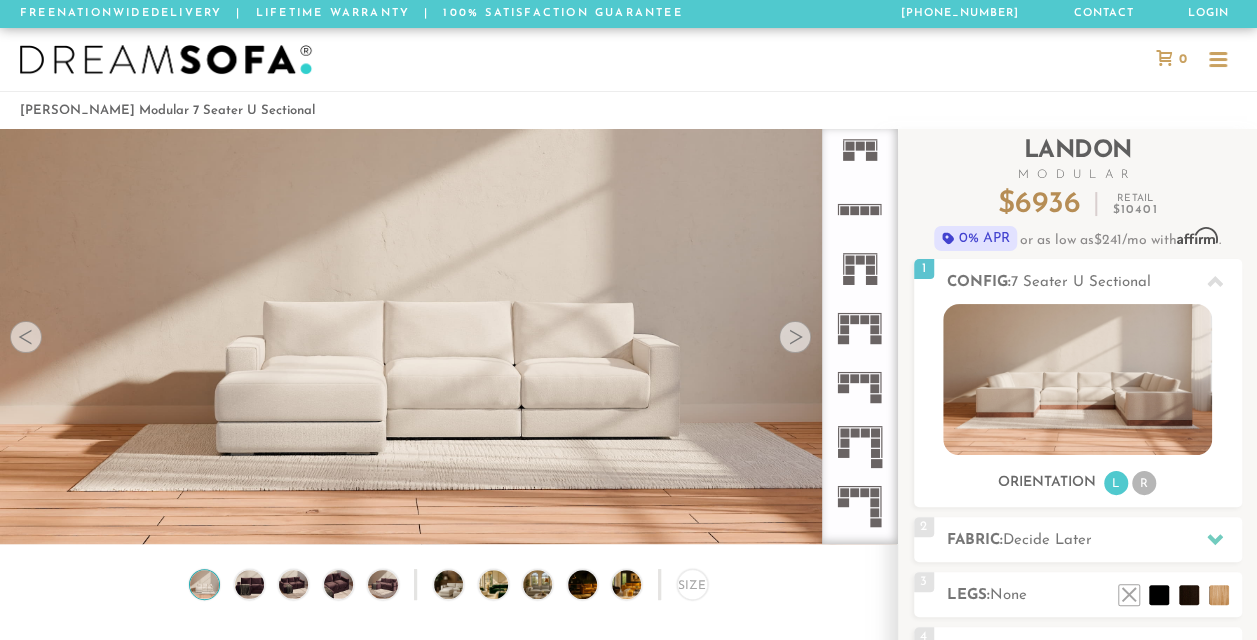 click 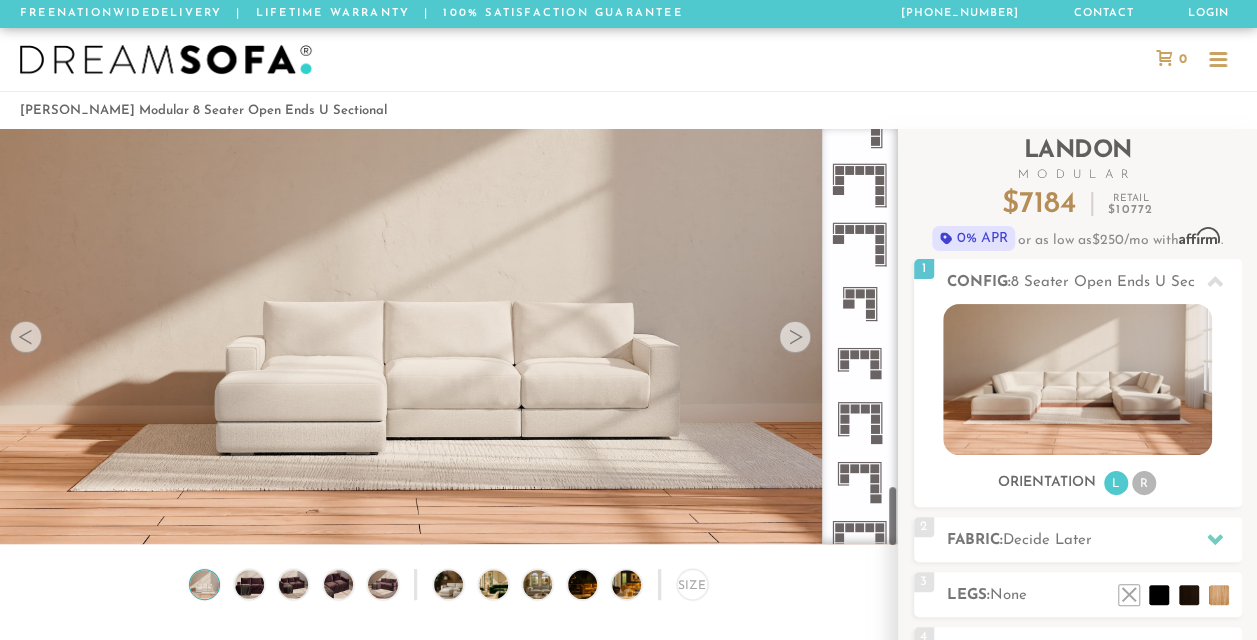 scroll, scrollTop: 2430, scrollLeft: 0, axis: vertical 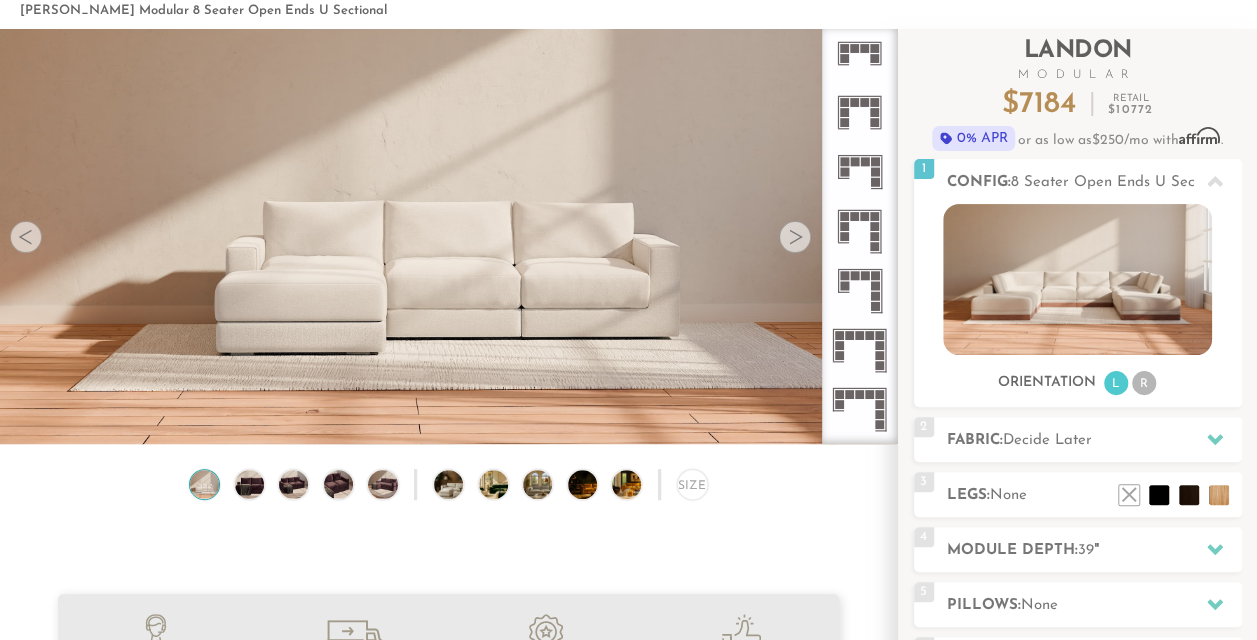 click 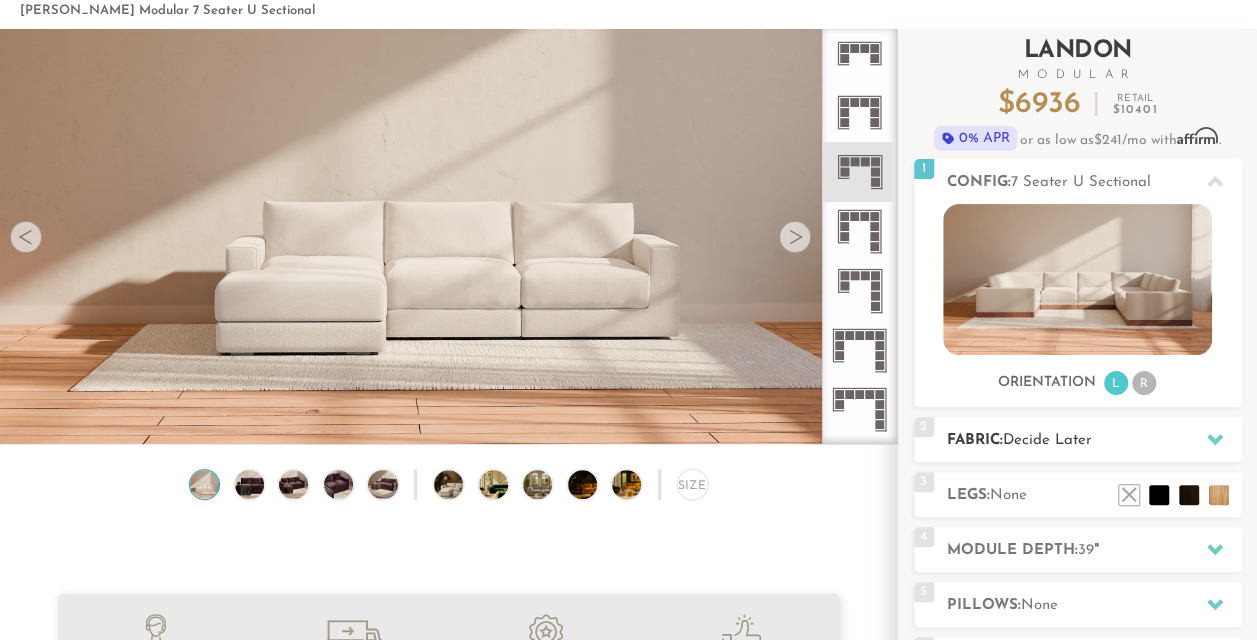 click on "Fabric:  Decide Later" at bounding box center [1094, 440] 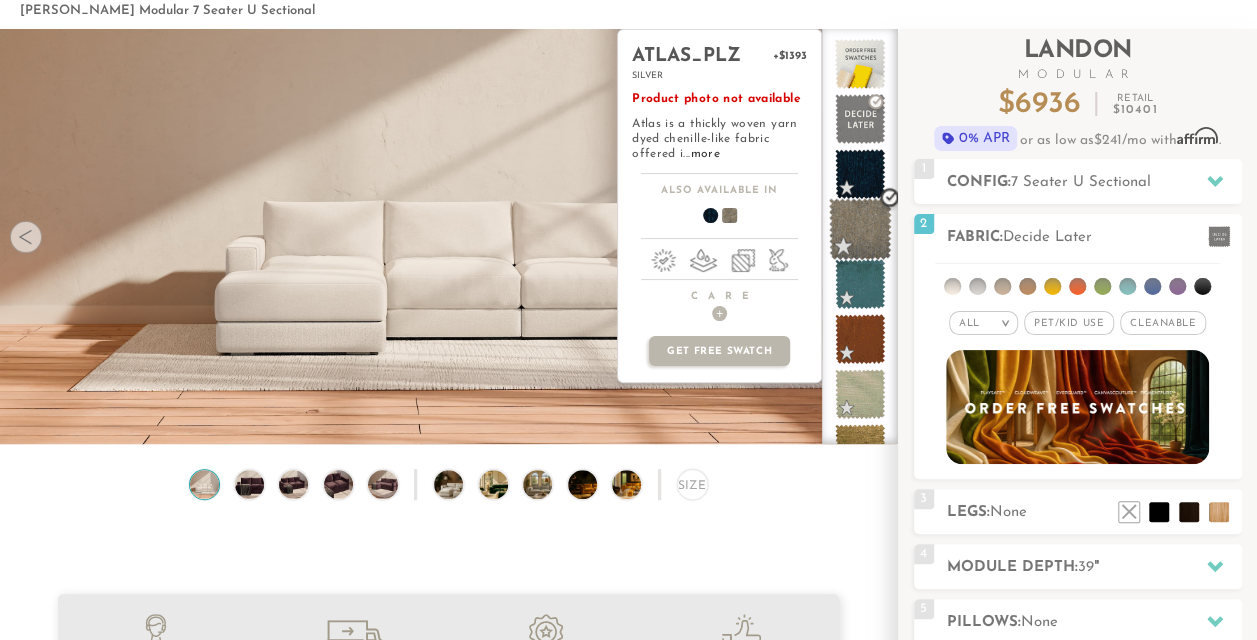 click at bounding box center [860, 229] 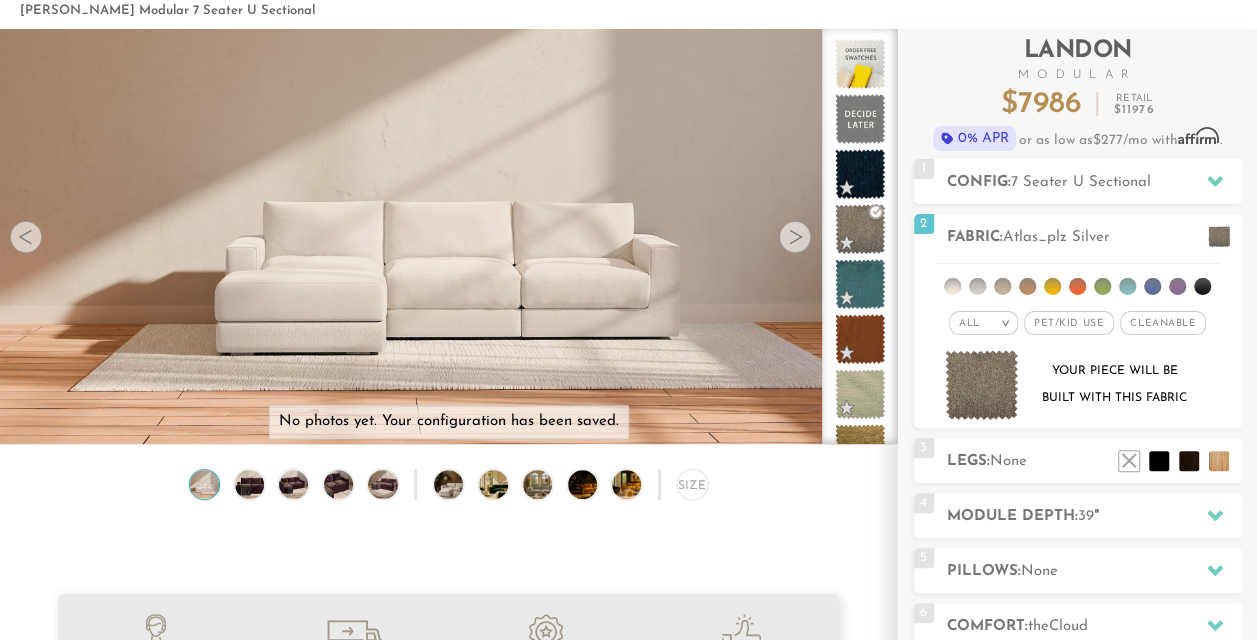 click at bounding box center (795, 237) 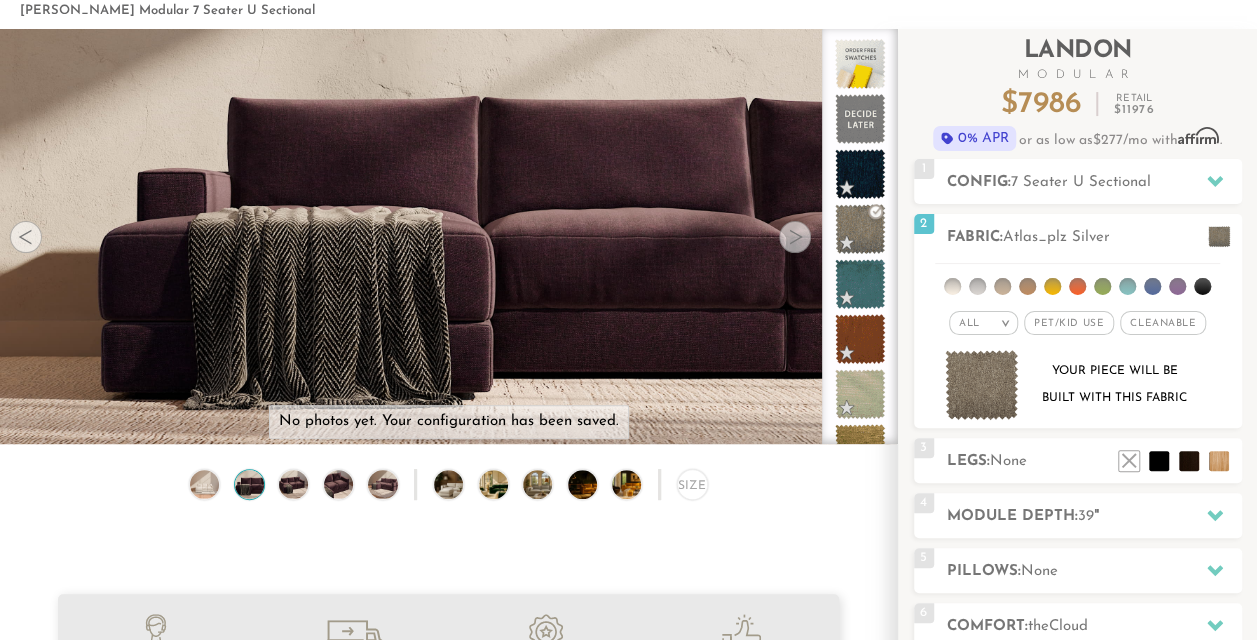 click at bounding box center (795, 237) 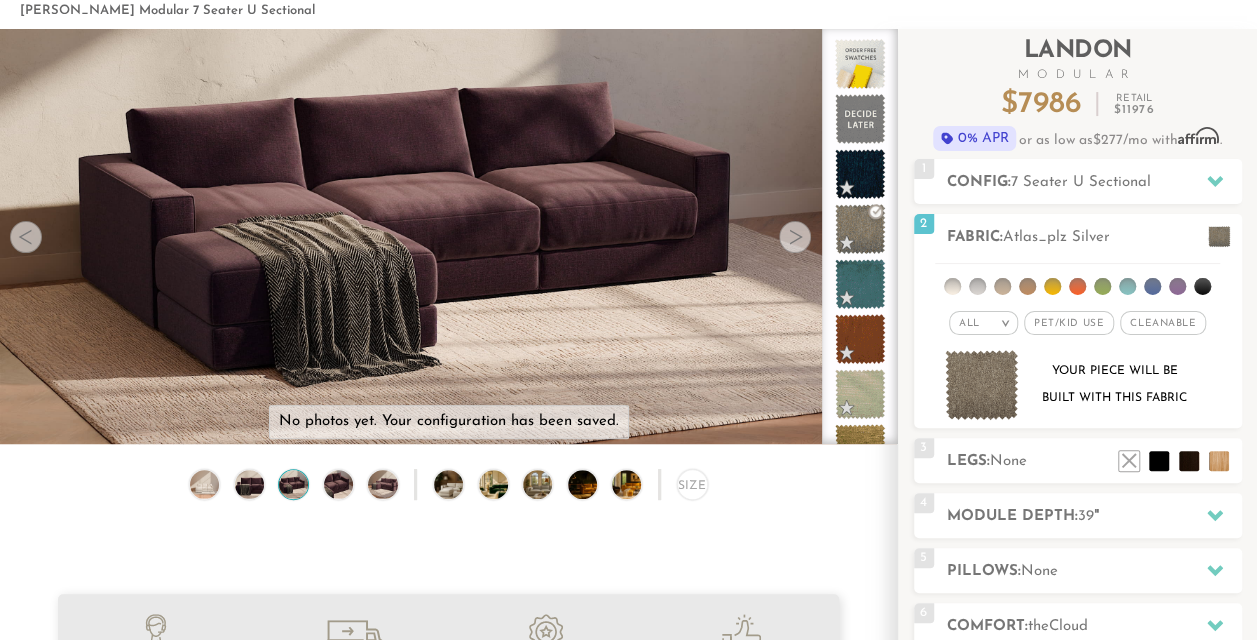 click at bounding box center [448, 181] 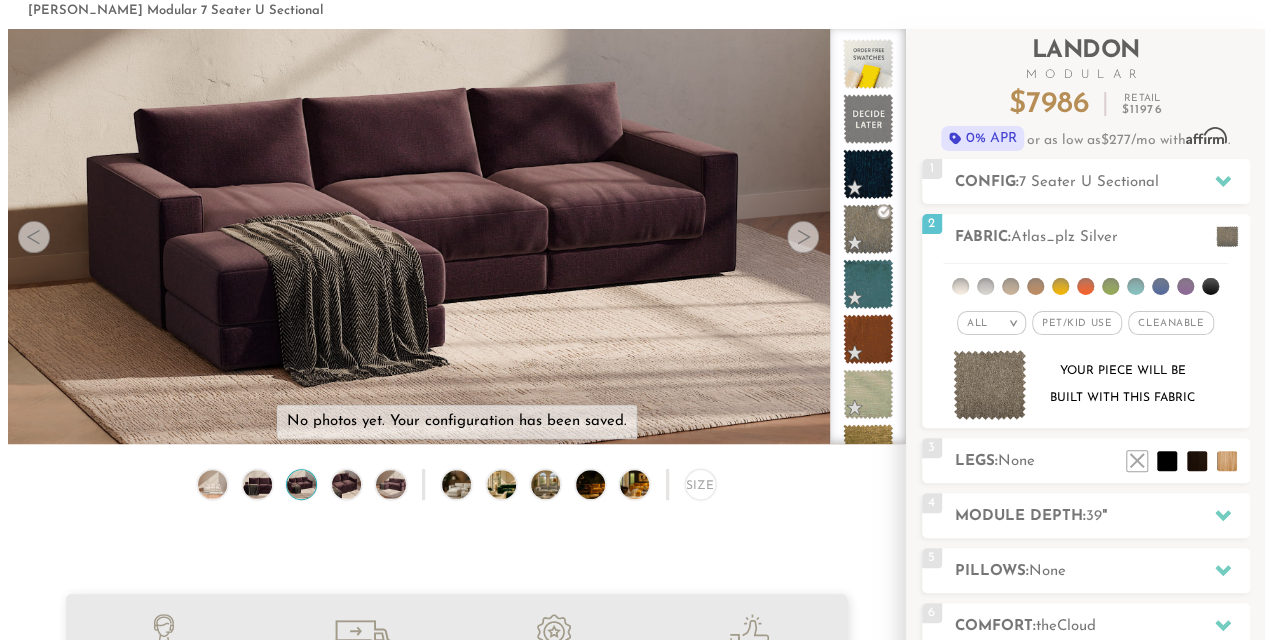 scroll, scrollTop: 17, scrollLeft: 16, axis: both 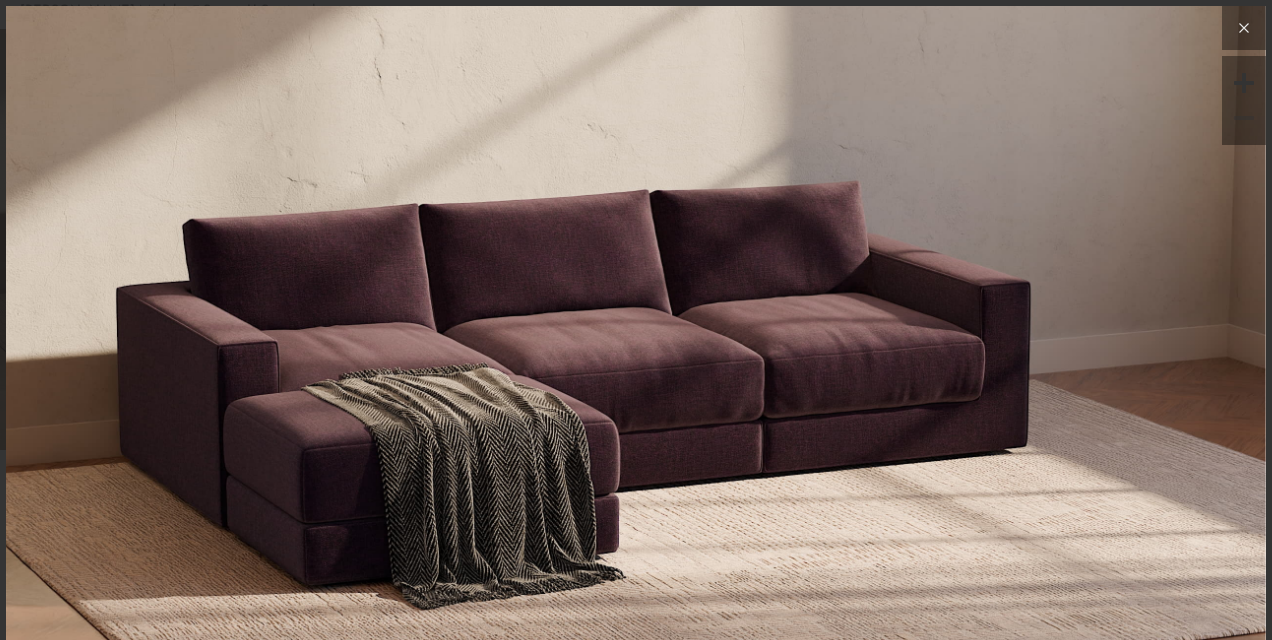 click 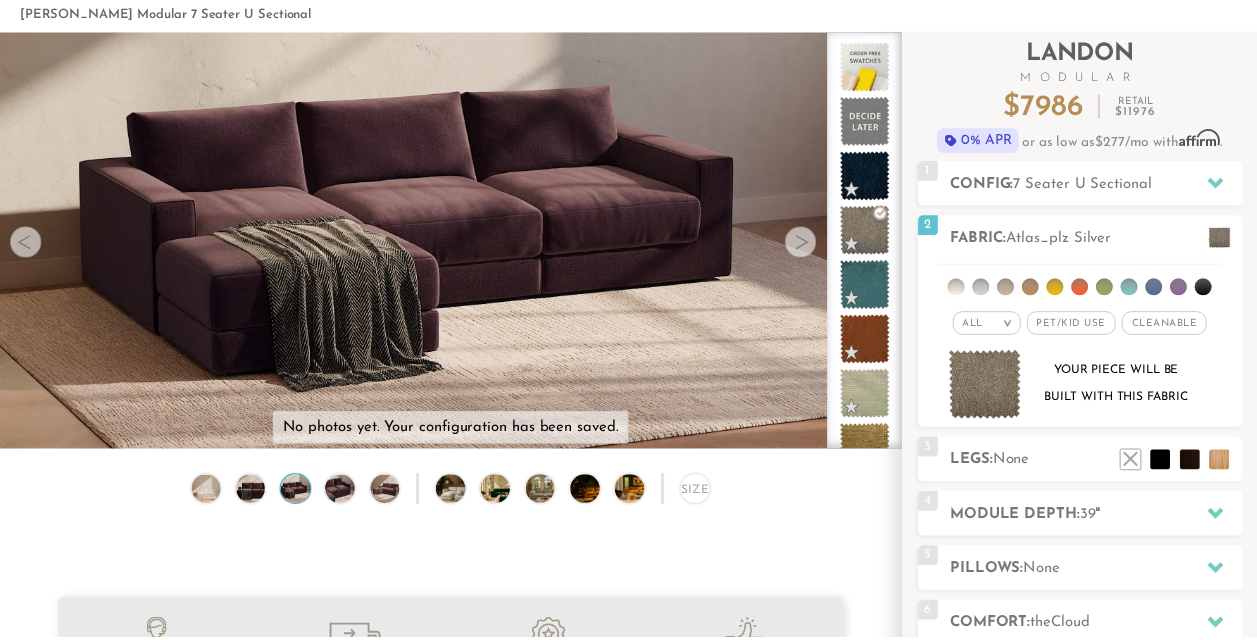 scroll, scrollTop: 21383, scrollLeft: 1241, axis: both 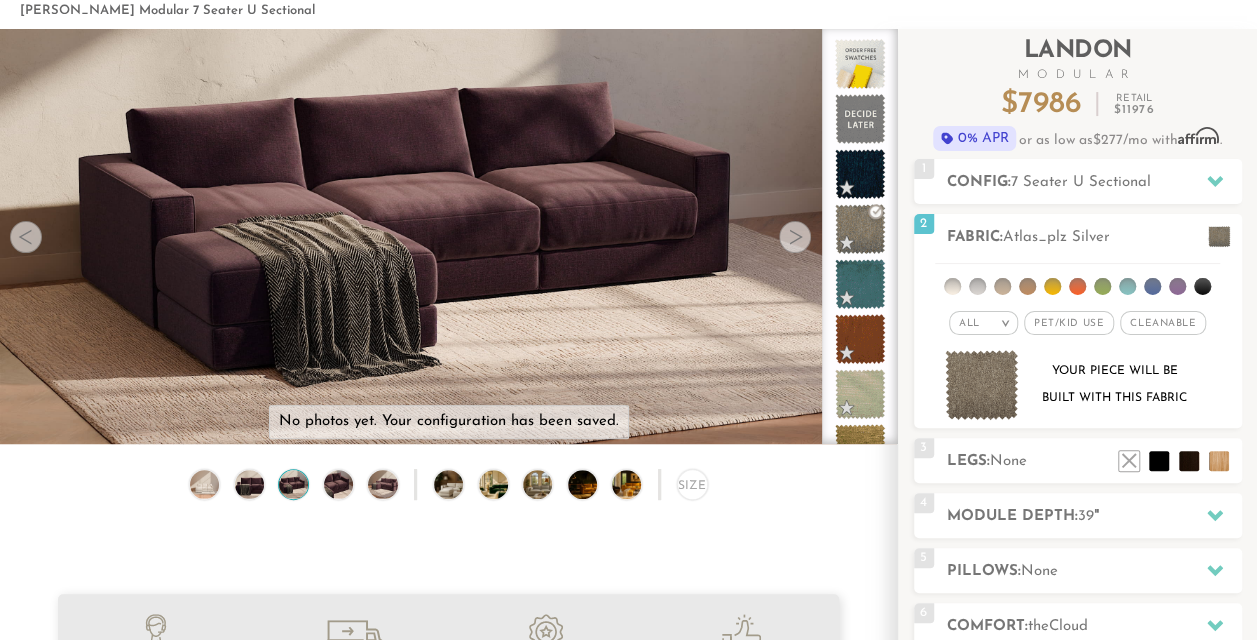 click at bounding box center [795, 237] 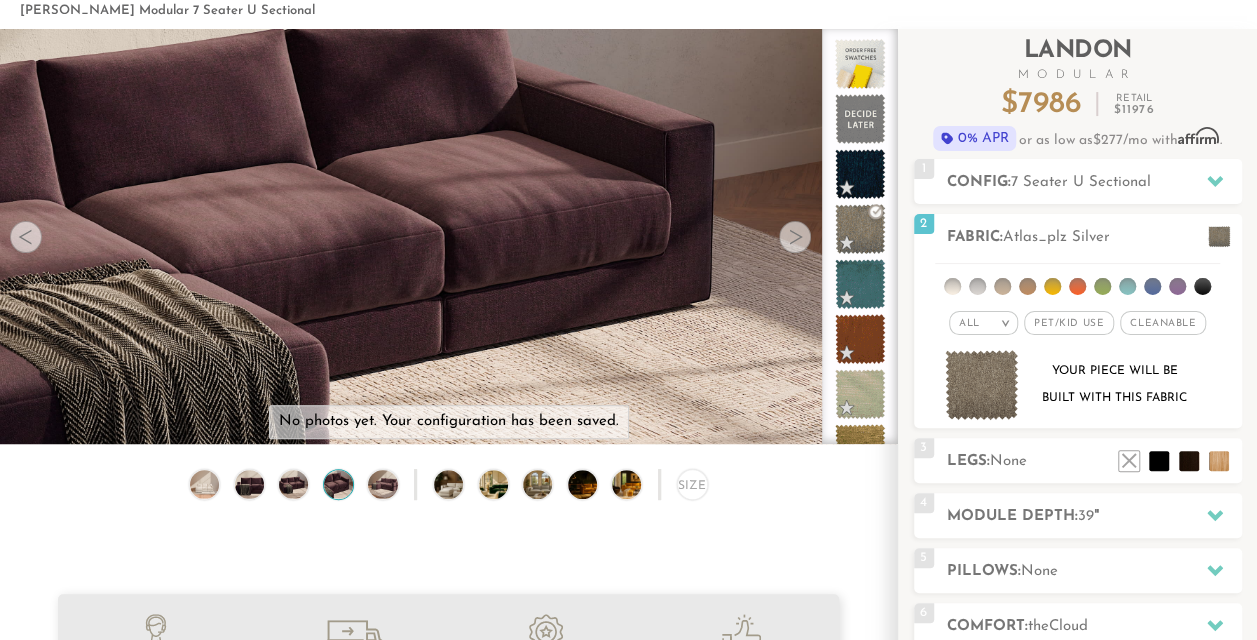 click at bounding box center (795, 237) 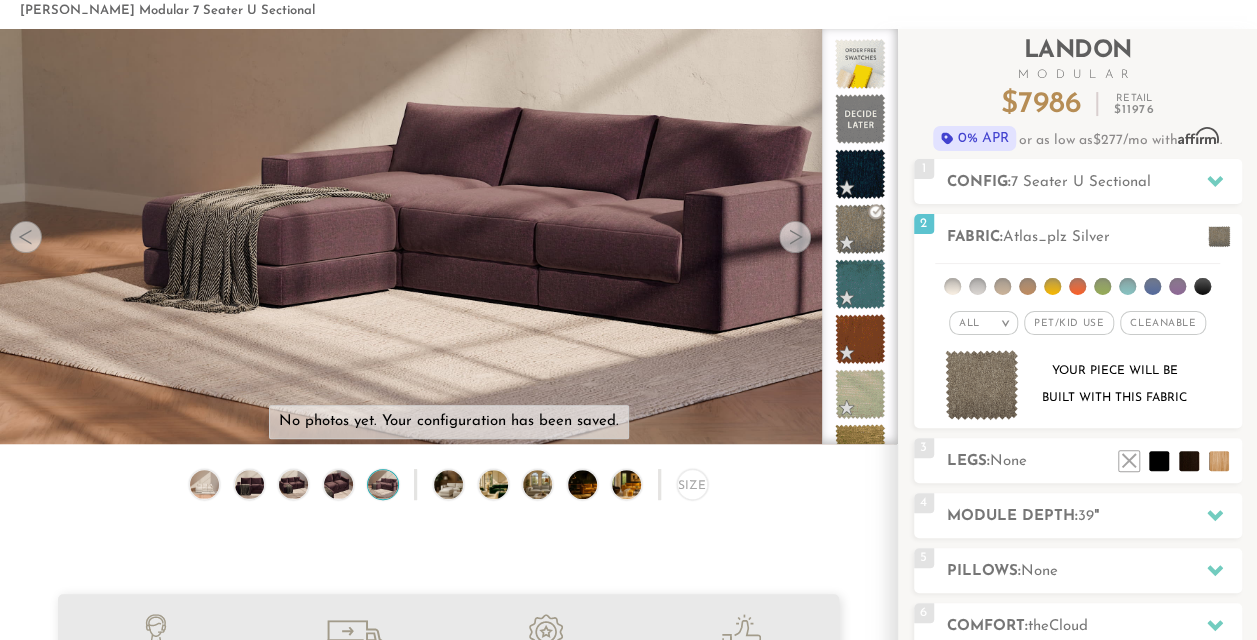 click at bounding box center (795, 237) 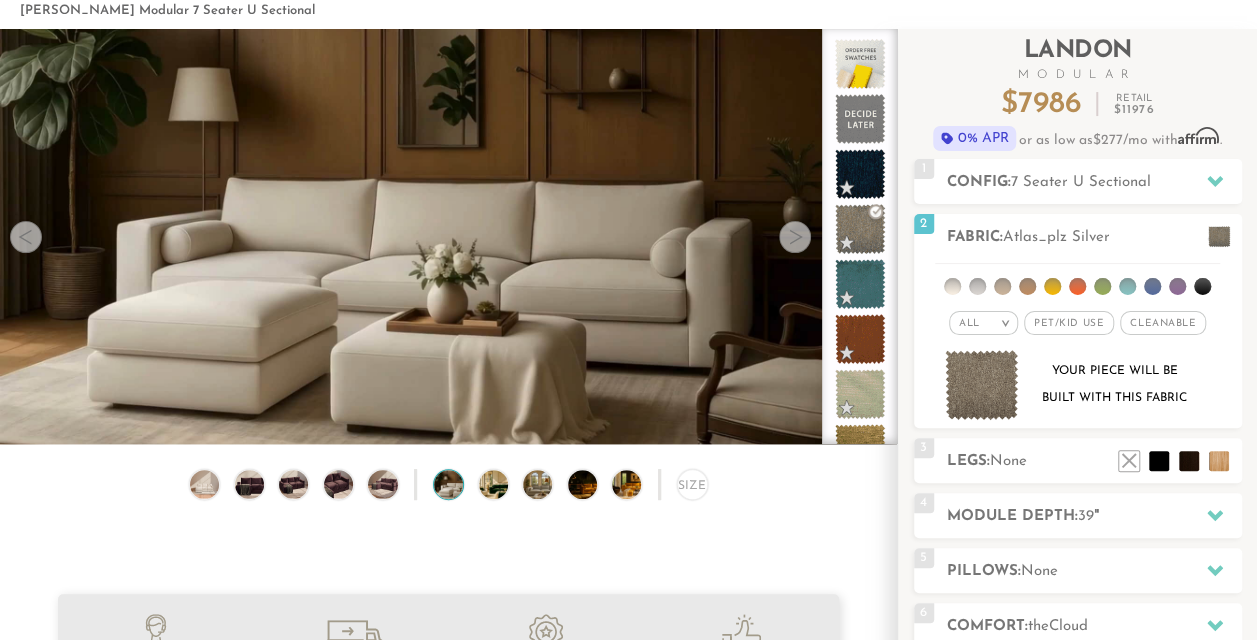 click at bounding box center [795, 237] 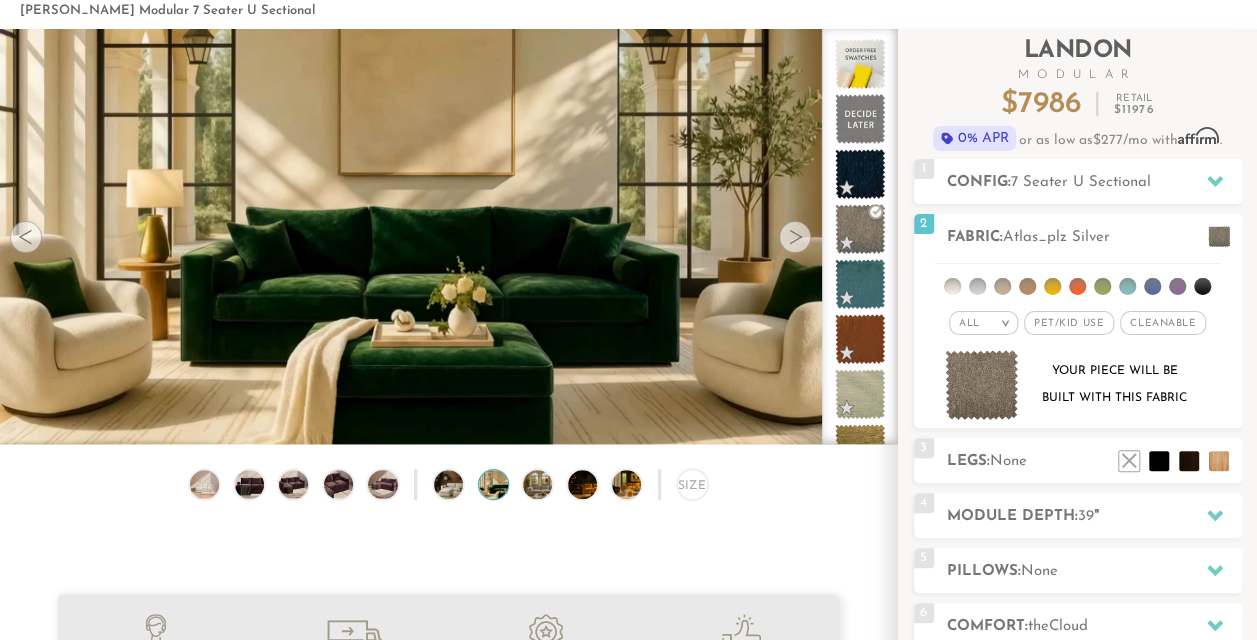 click at bounding box center (795, 237) 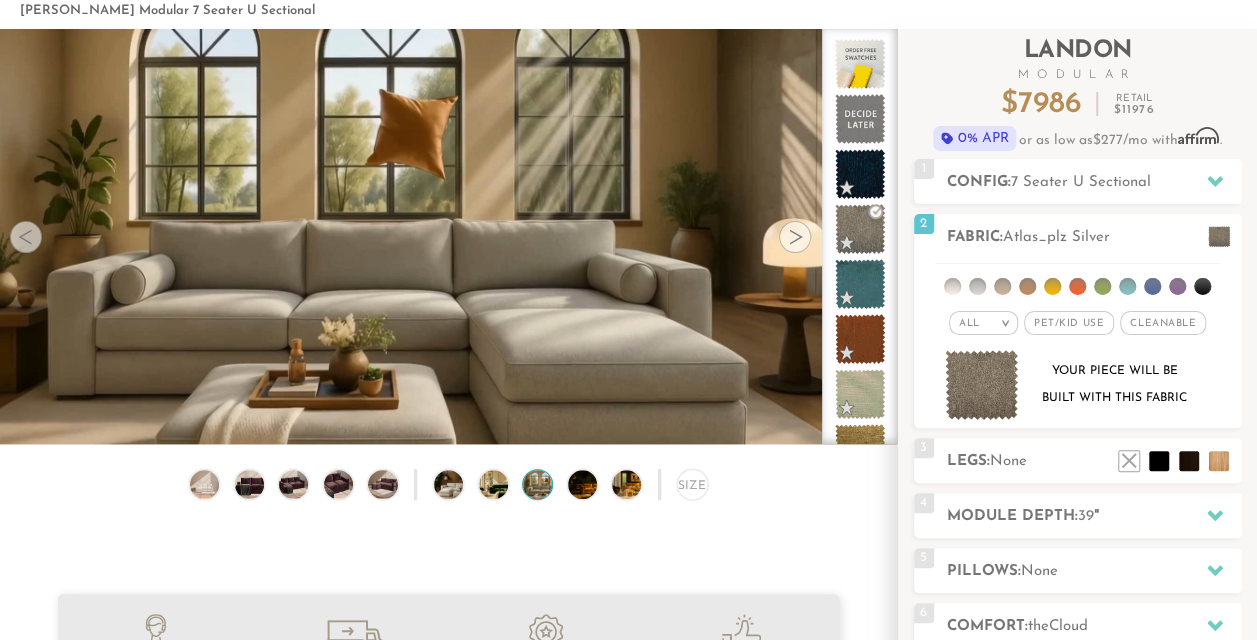 click at bounding box center [795, 237] 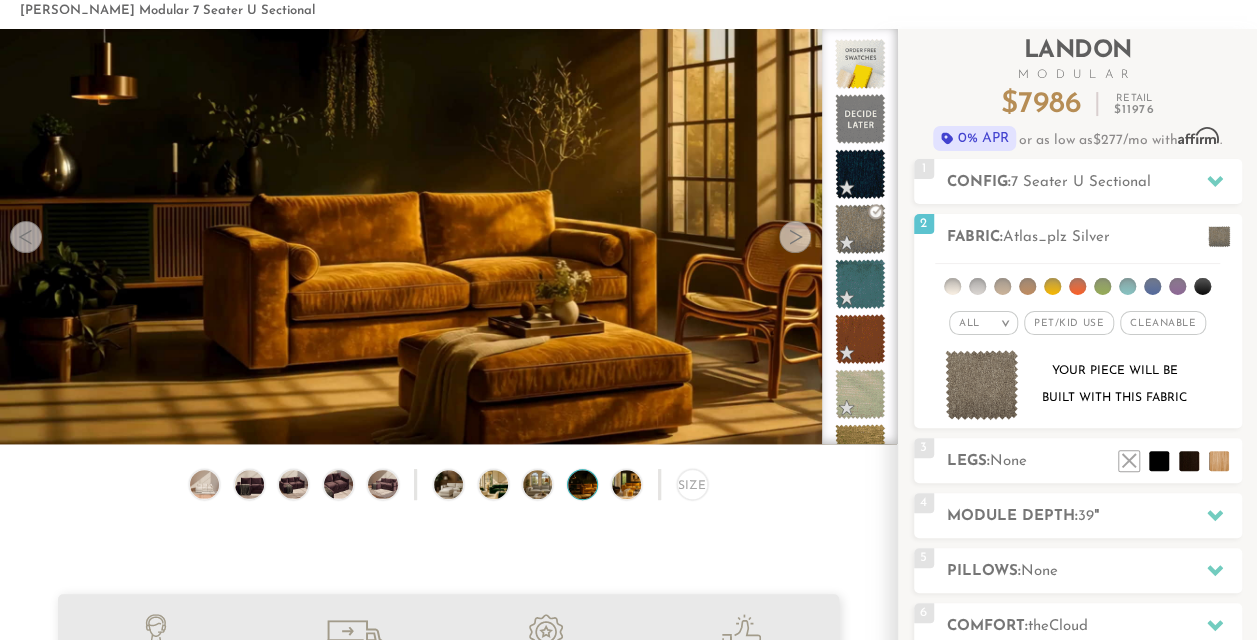 click at bounding box center (795, 237) 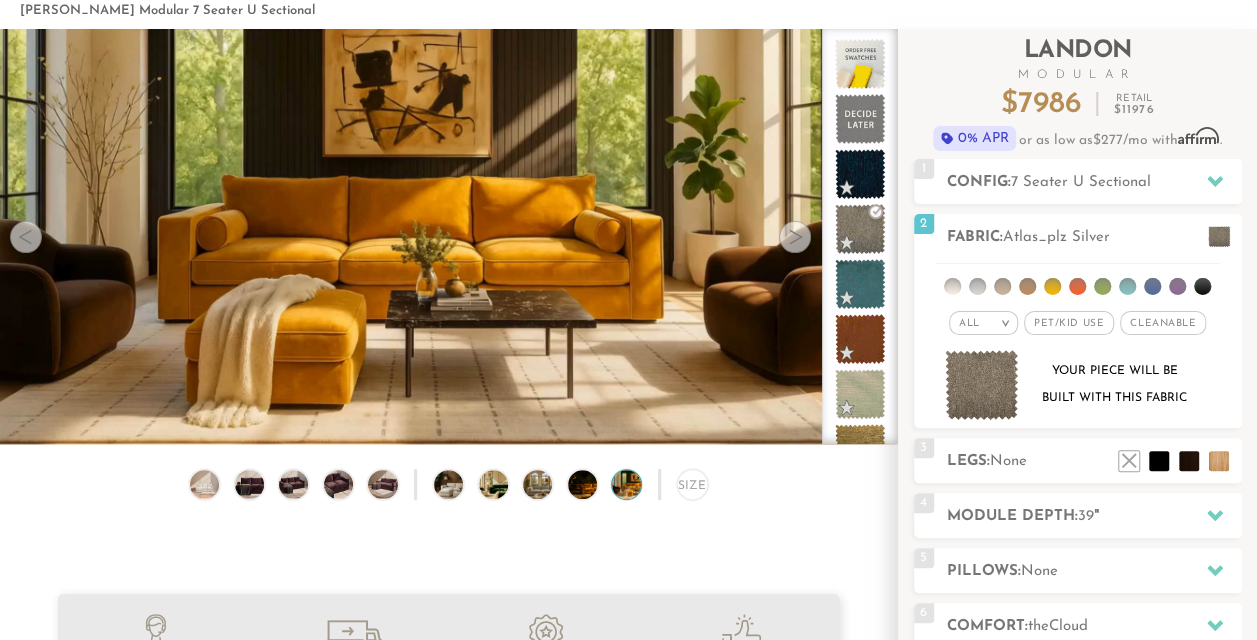 click at bounding box center (795, 237) 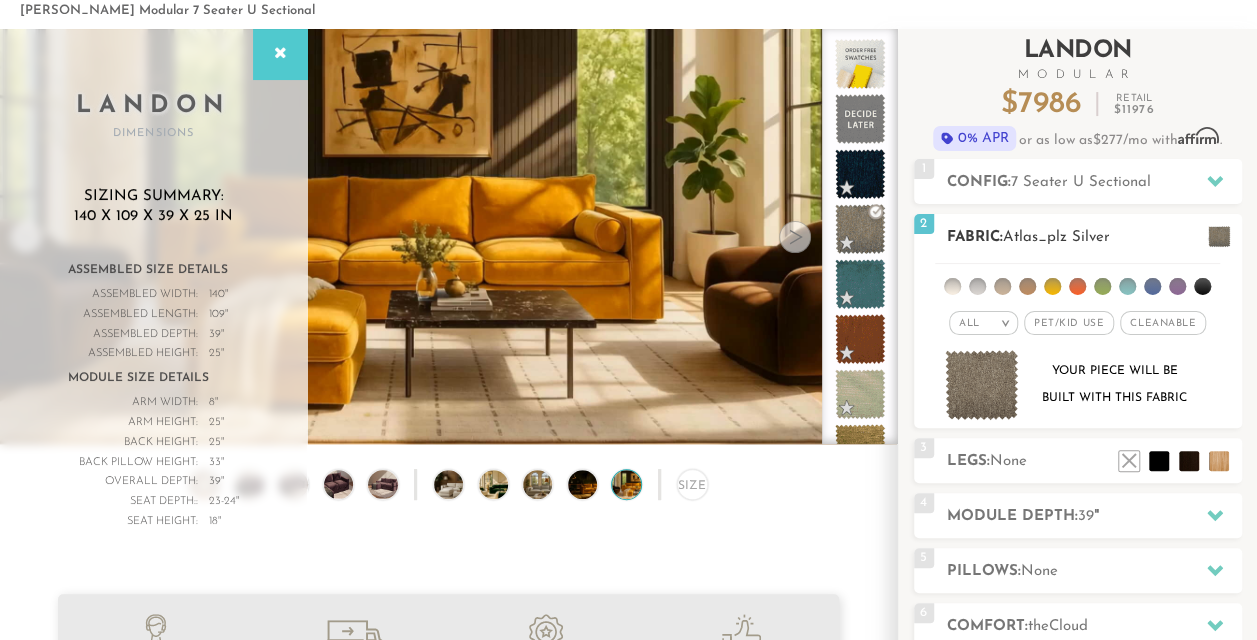 click at bounding box center (977, 286) 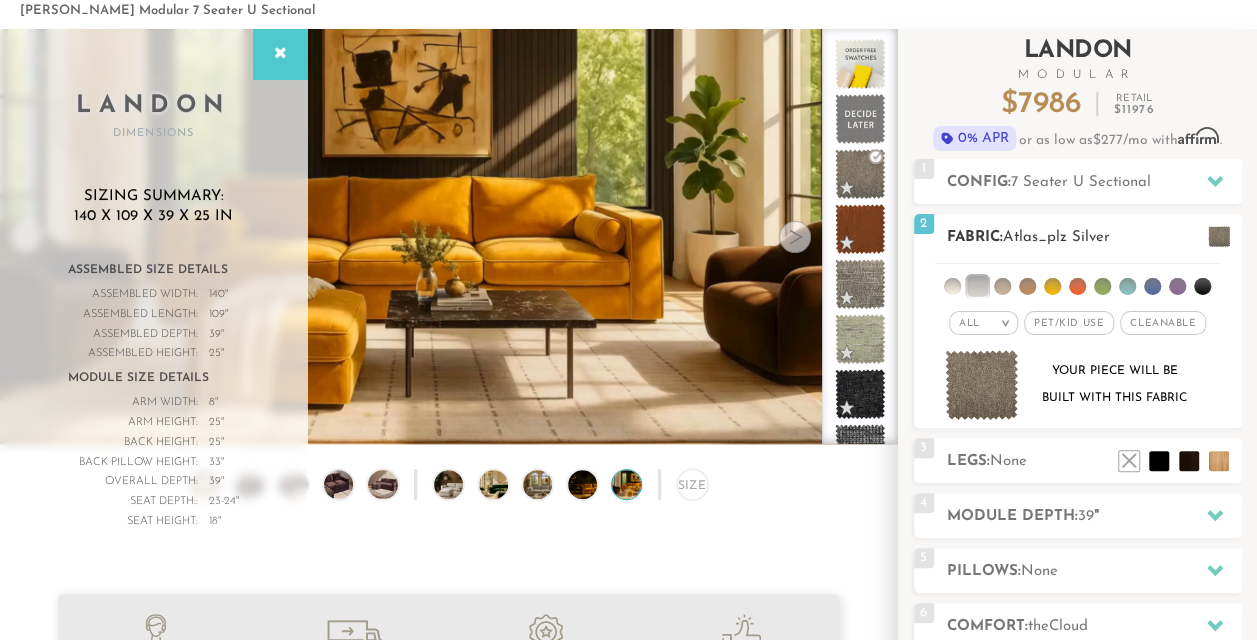click at bounding box center (977, 286) 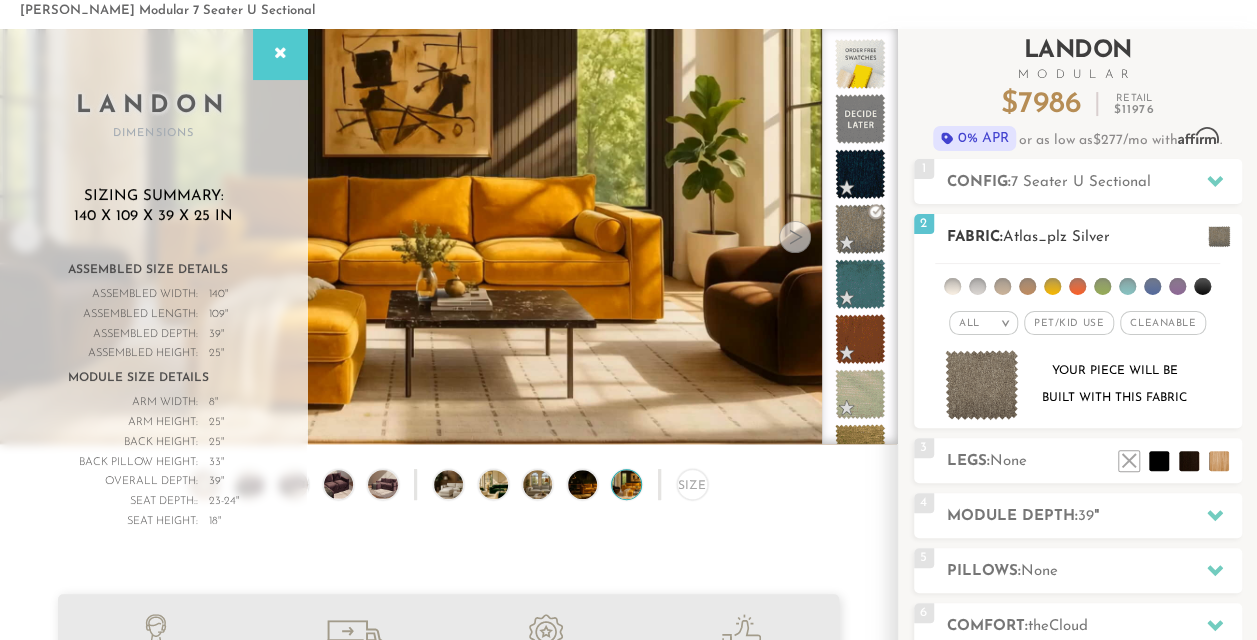 click at bounding box center [977, 286] 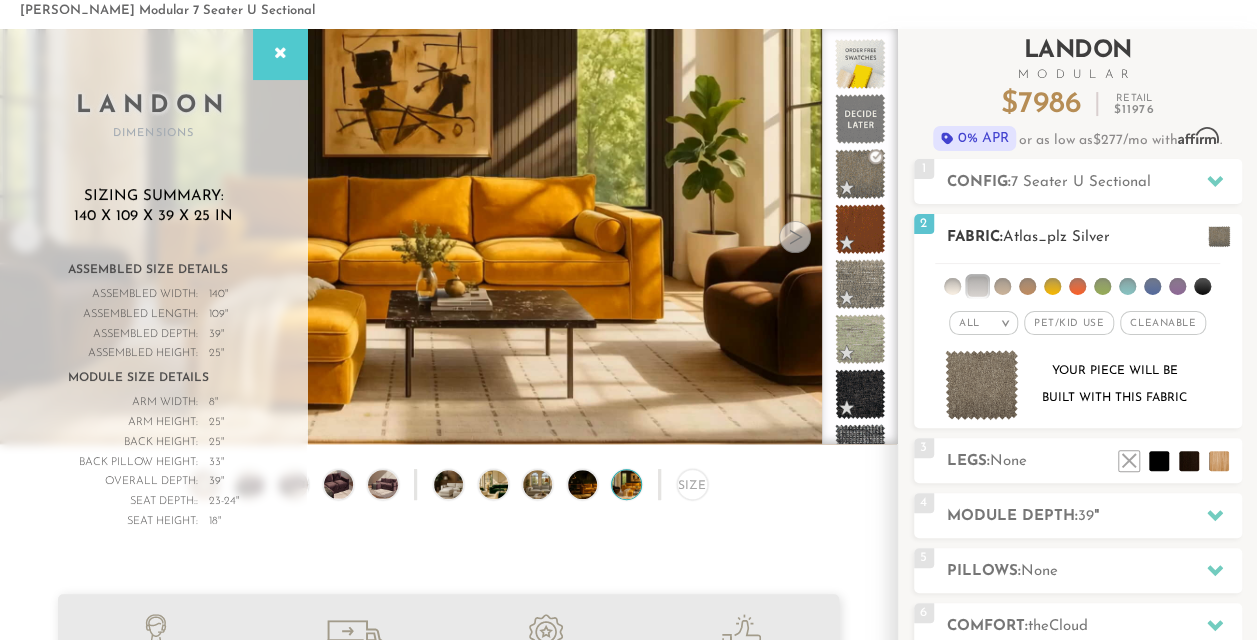 click at bounding box center (1177, 286) 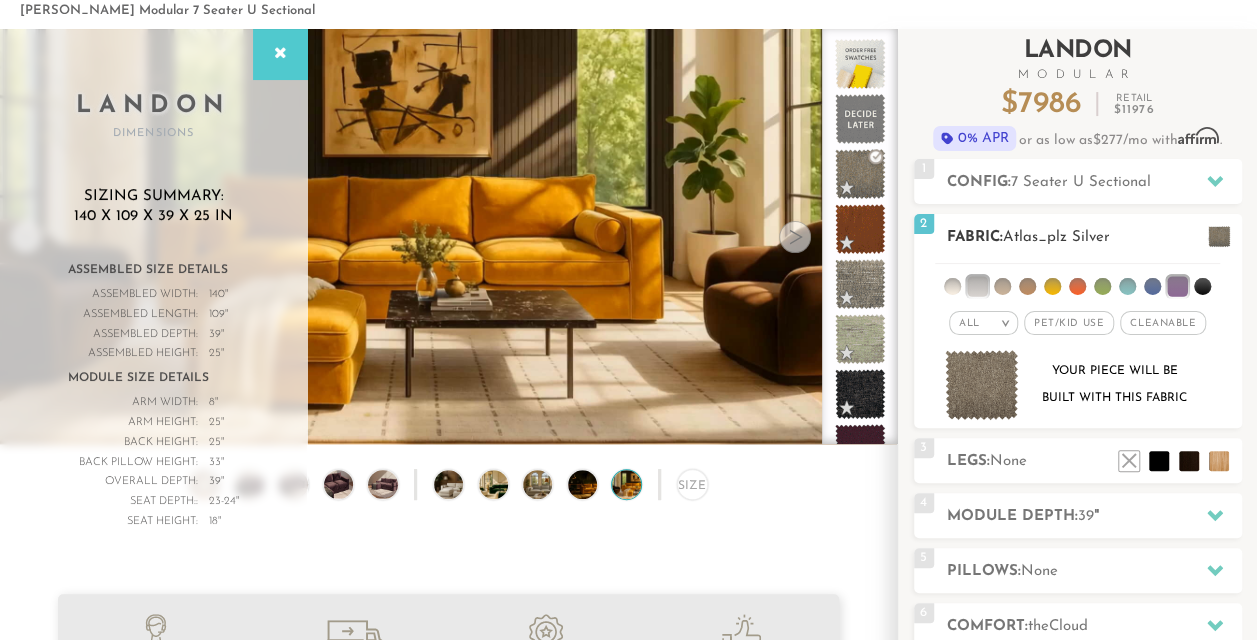 click at bounding box center (1152, 286) 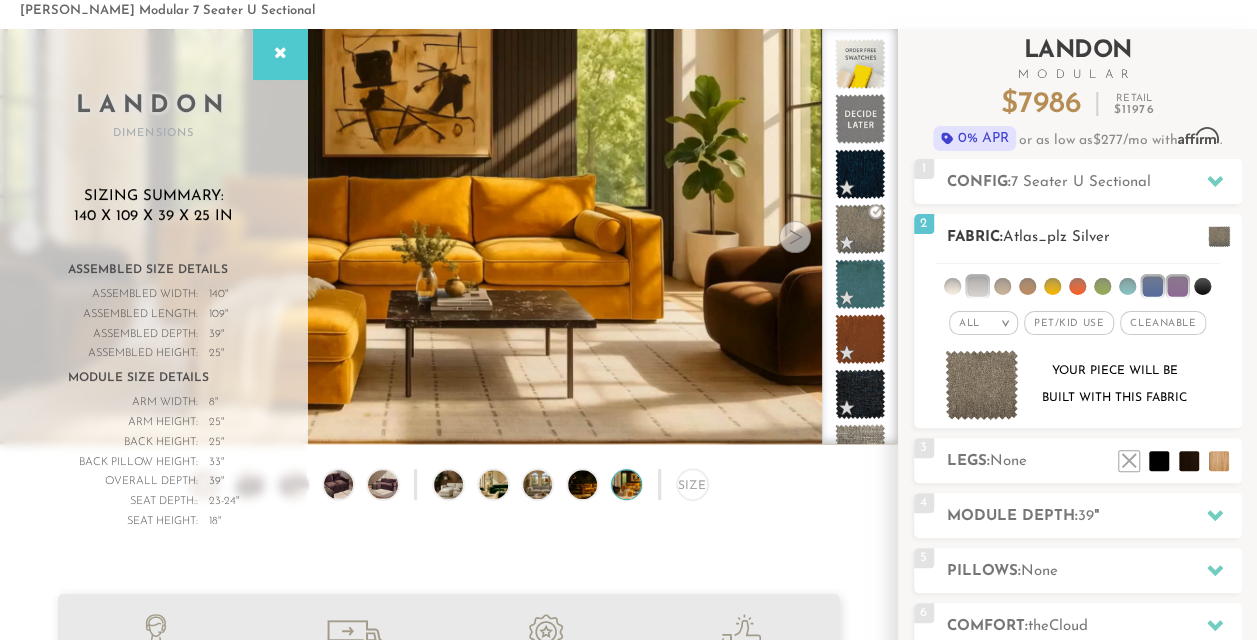 click at bounding box center (1127, 286) 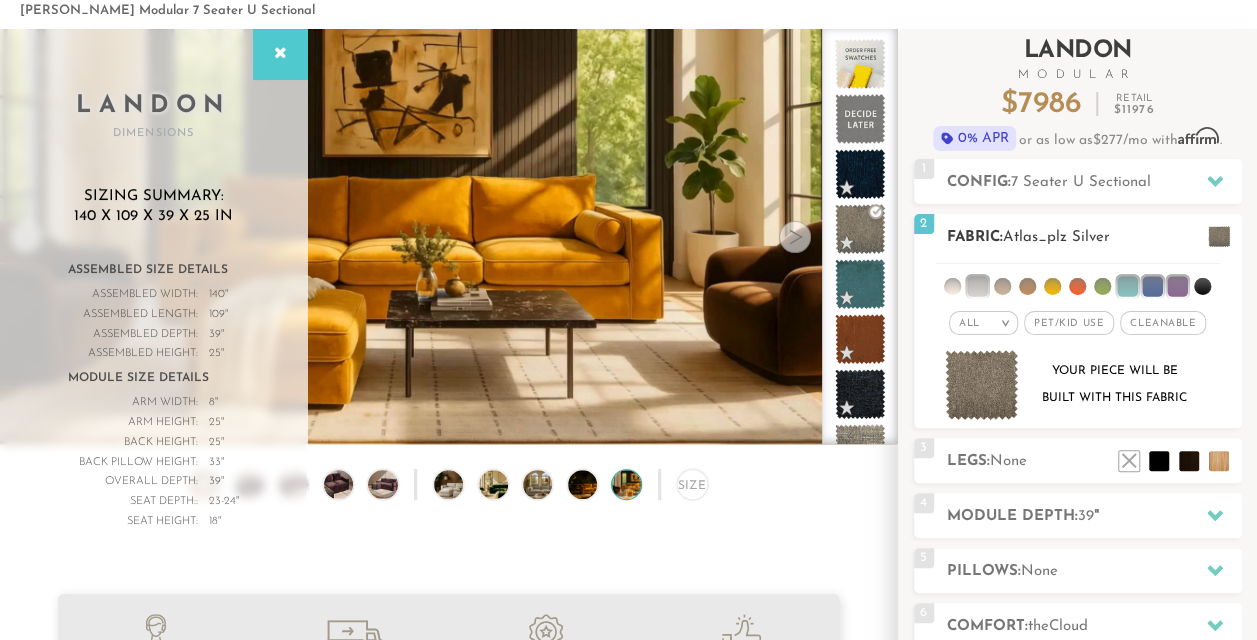 click at bounding box center (1102, 286) 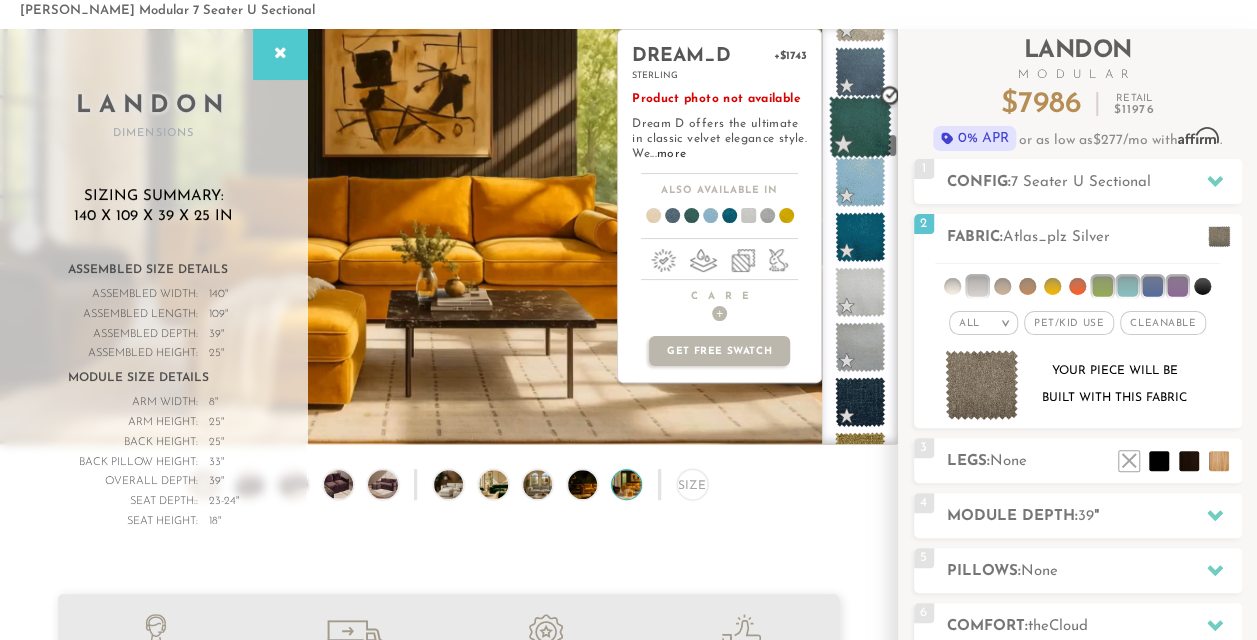 scroll, scrollTop: 1917, scrollLeft: 0, axis: vertical 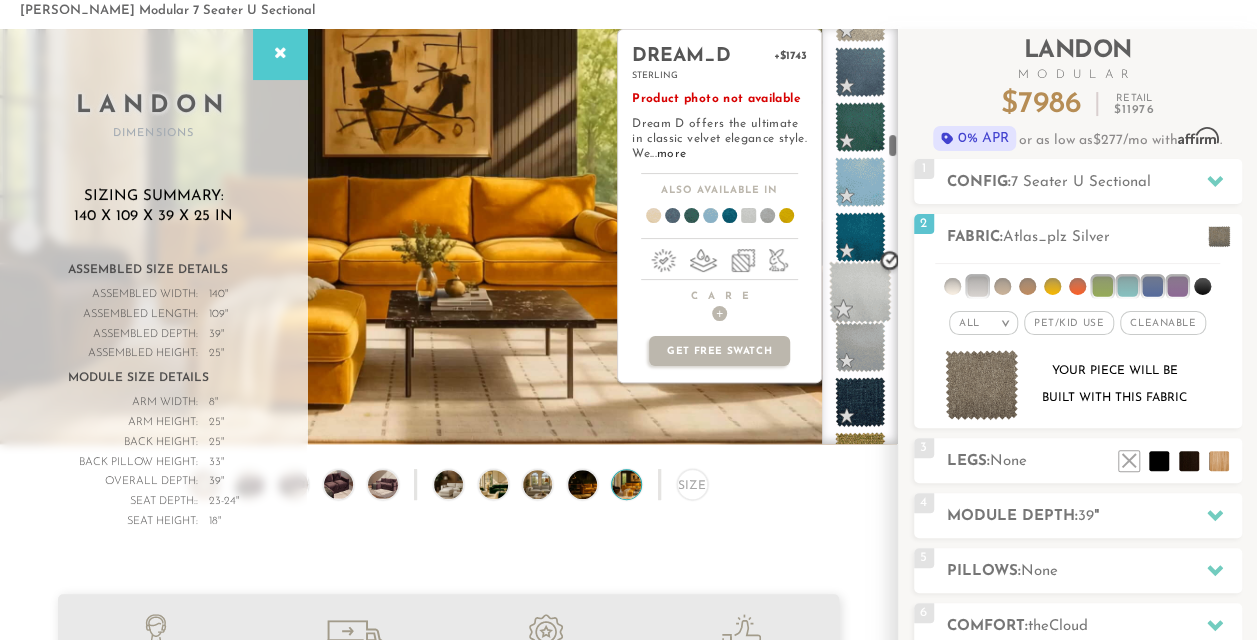 click at bounding box center [860, 292] 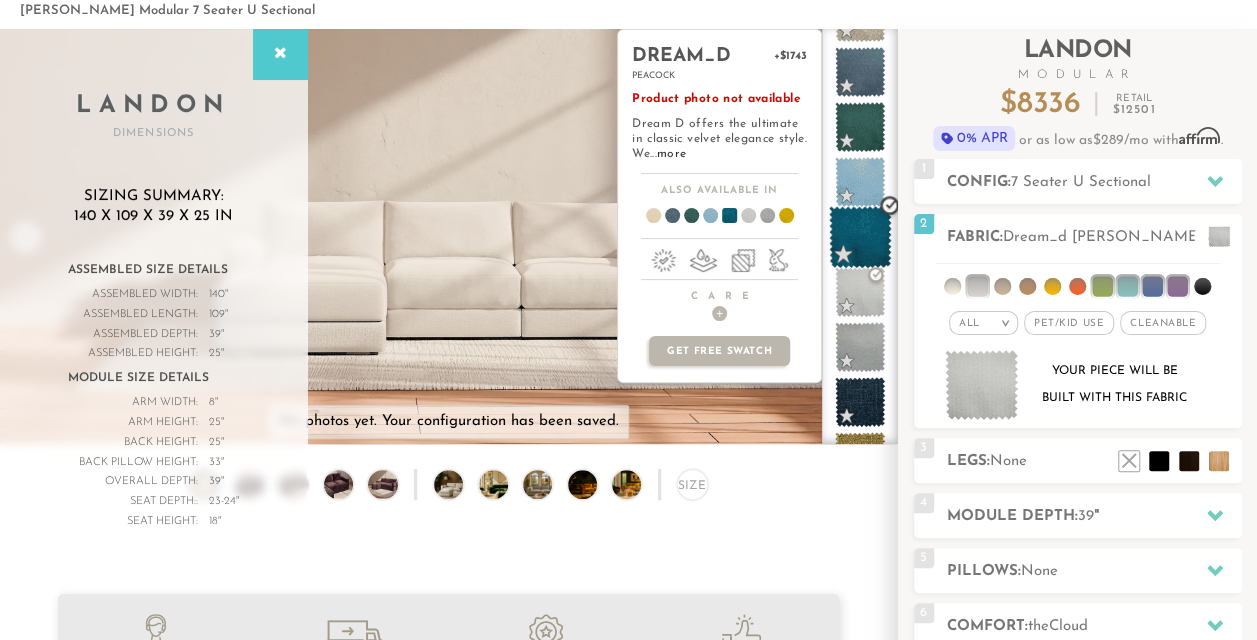 click at bounding box center [860, 237] 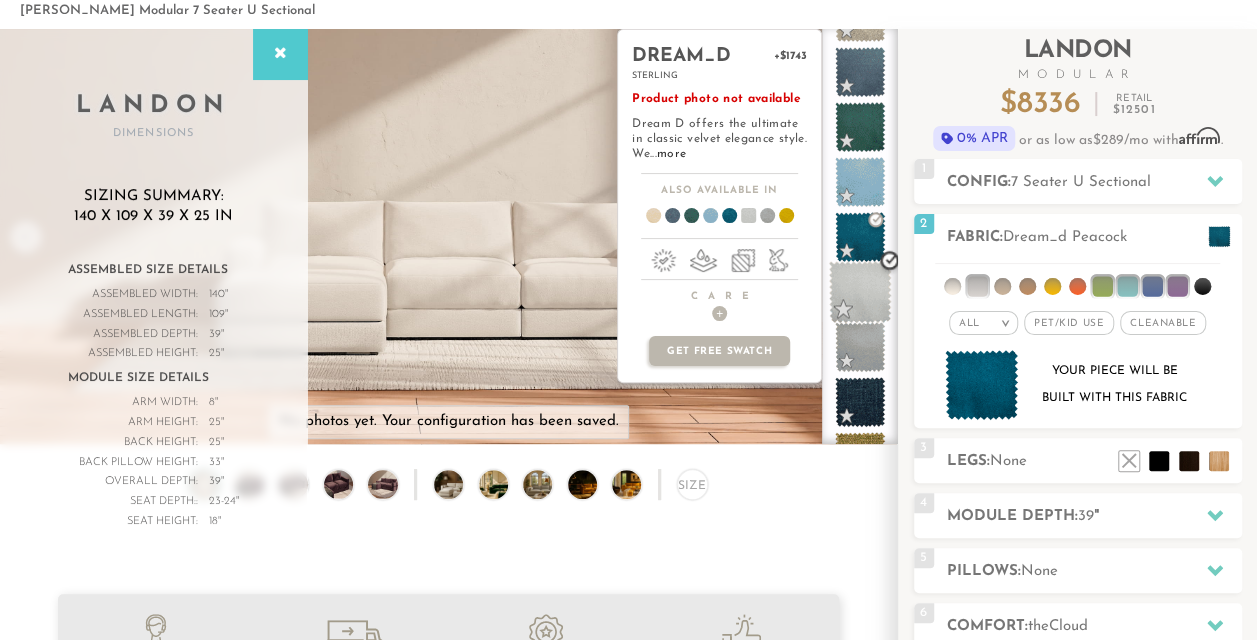 click at bounding box center [860, 292] 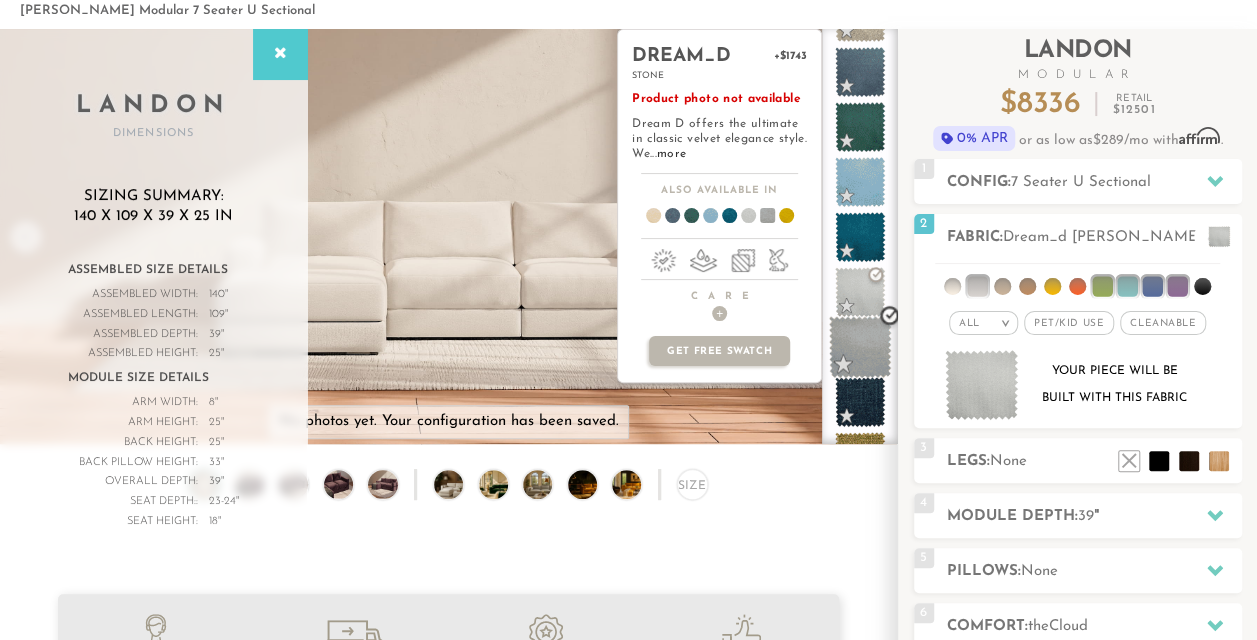 click at bounding box center [860, 347] 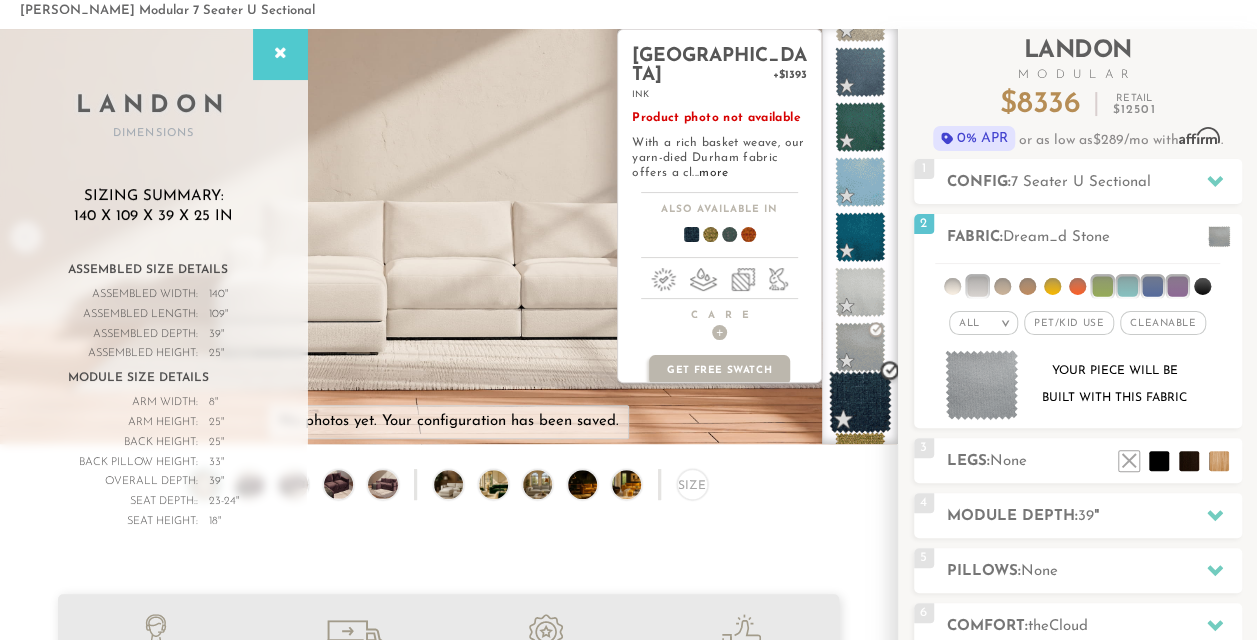 click at bounding box center [860, 402] 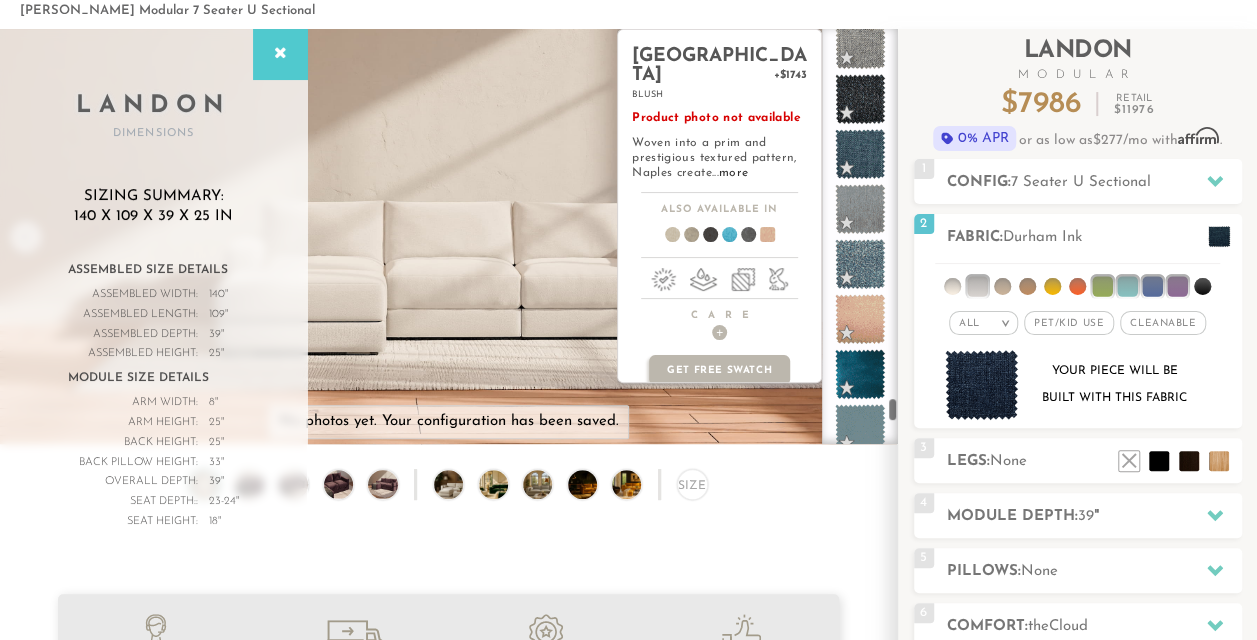 scroll, scrollTop: 7294, scrollLeft: 0, axis: vertical 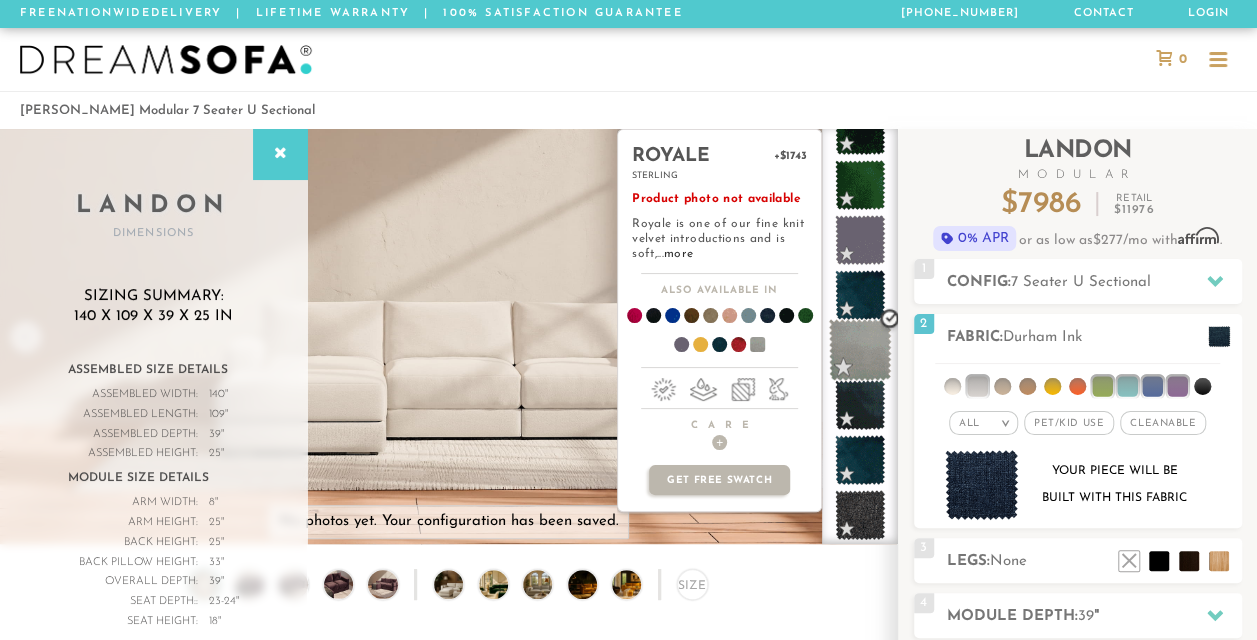 click at bounding box center (860, 350) 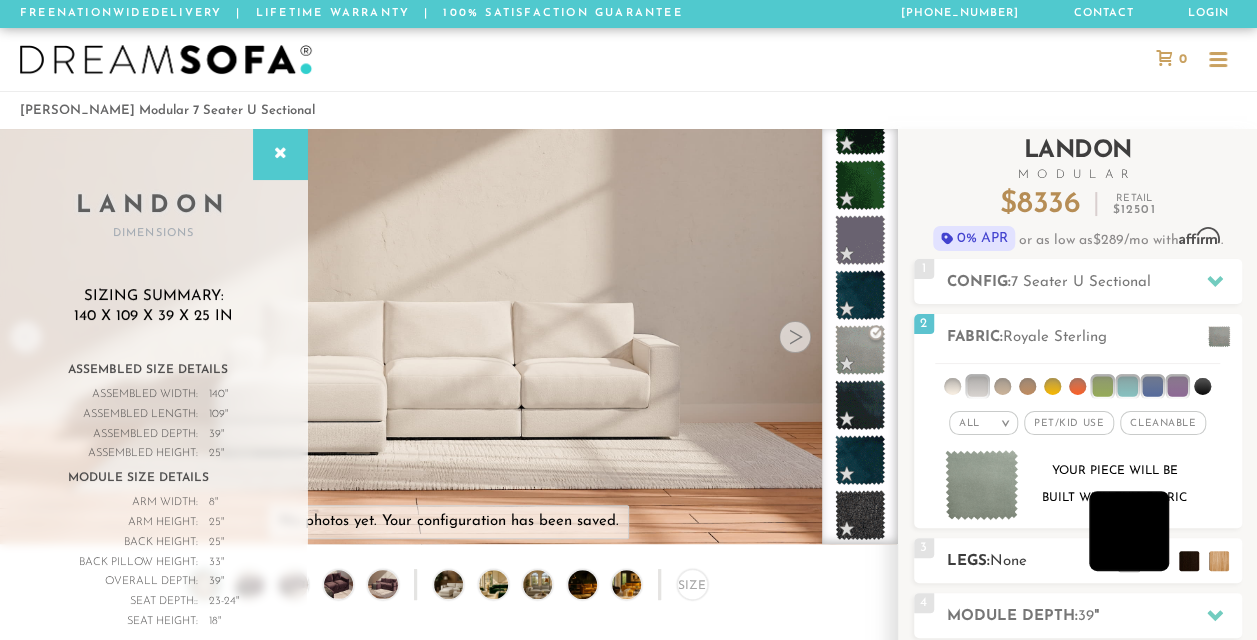 click at bounding box center (1129, 531) 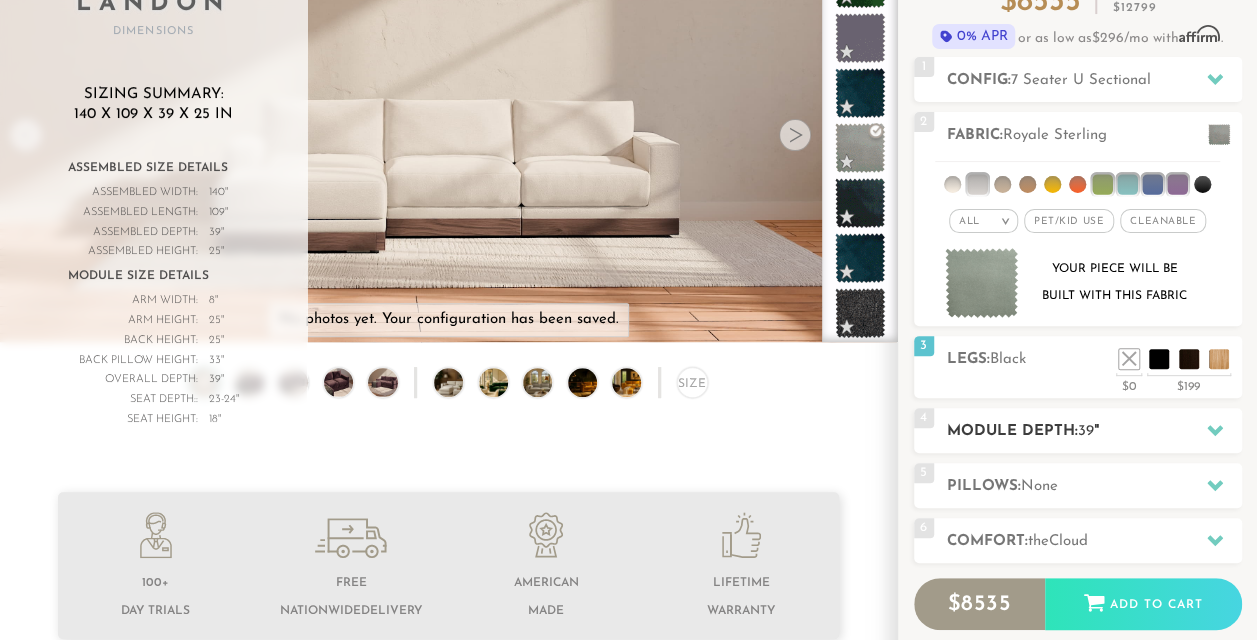 scroll, scrollTop: 204, scrollLeft: 0, axis: vertical 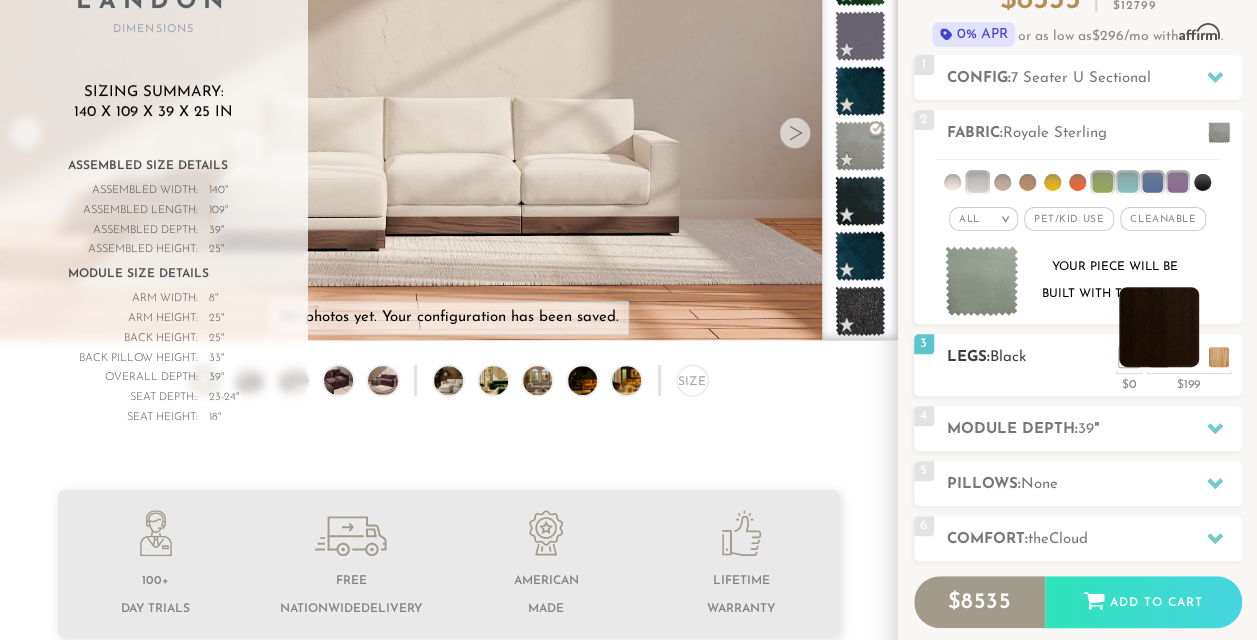 click at bounding box center [1159, 327] 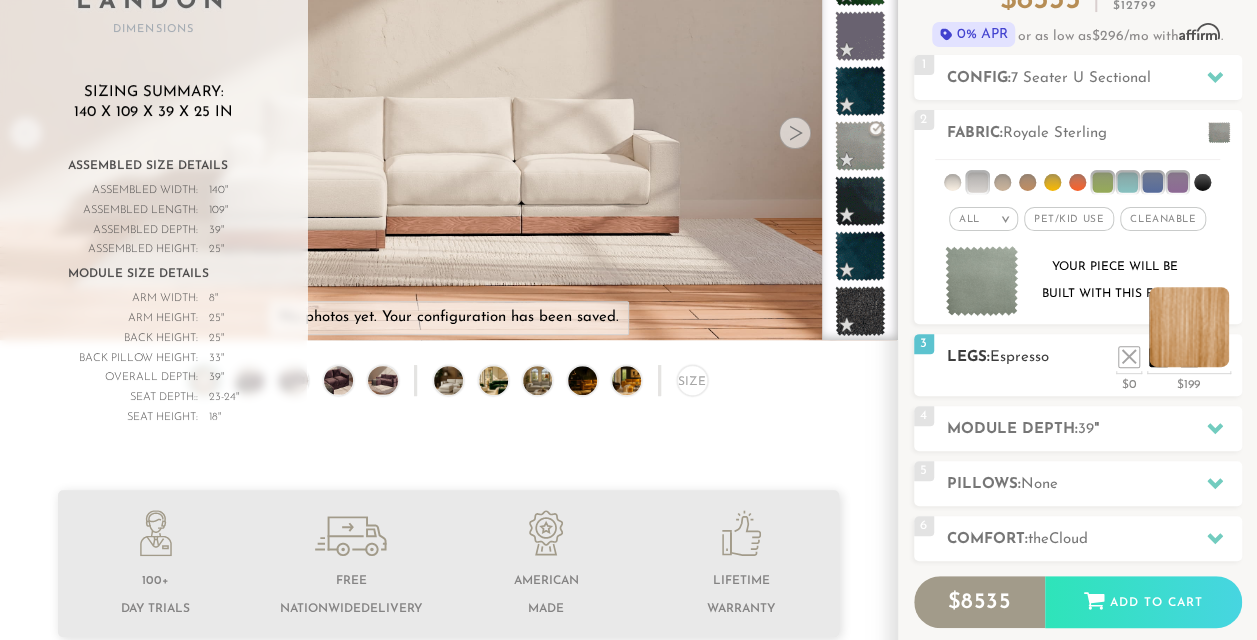 click at bounding box center (1189, 327) 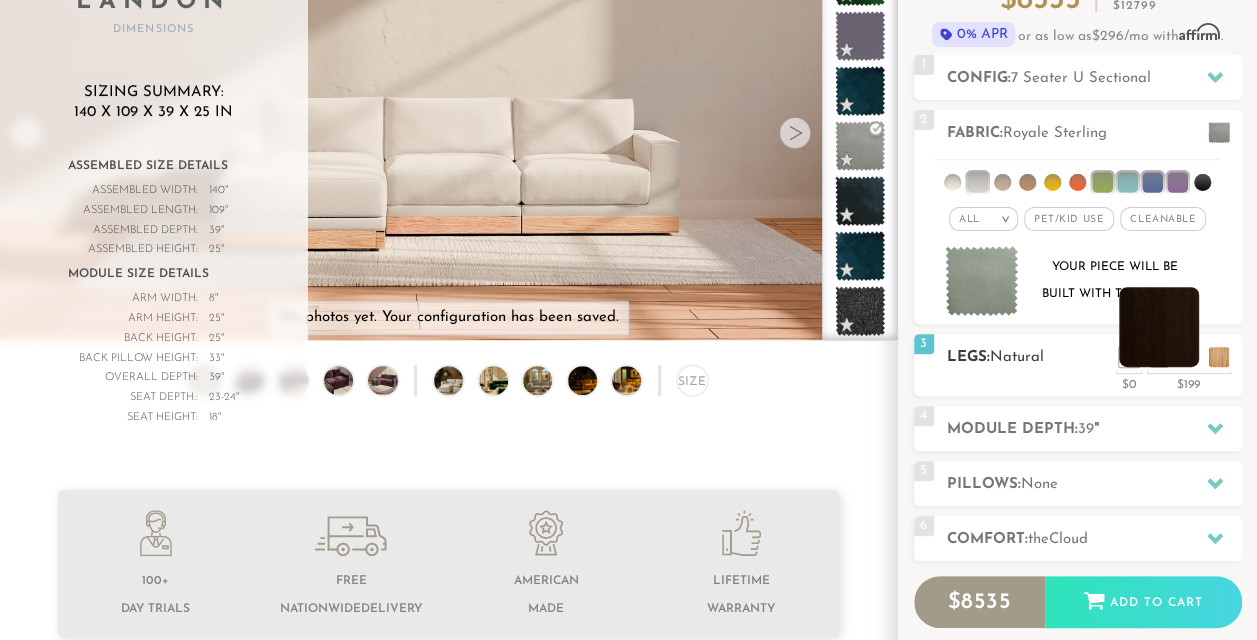 click at bounding box center [1159, 327] 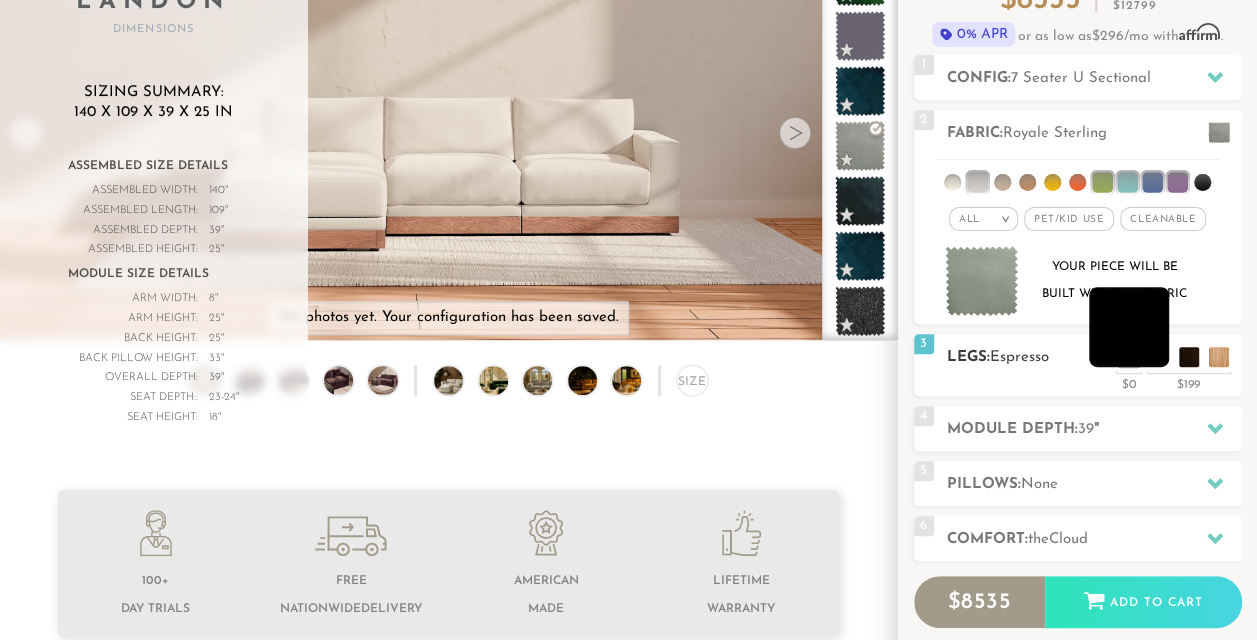 click at bounding box center (1129, 327) 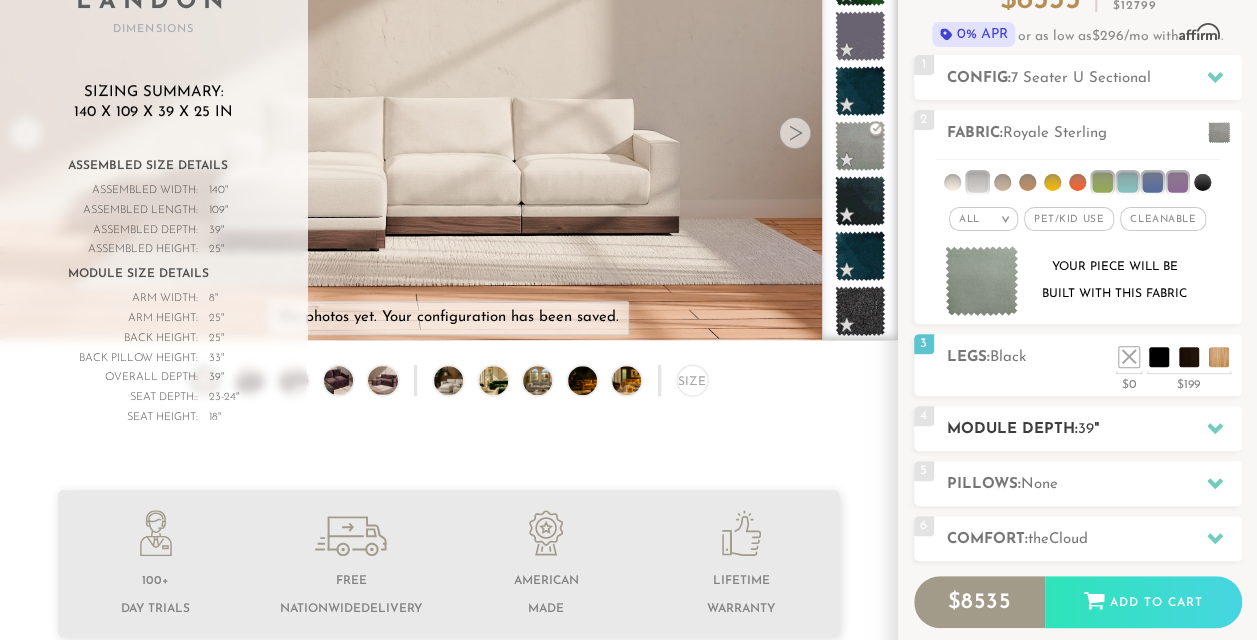 click on "Module Depth:  39 "" at bounding box center (1094, 429) 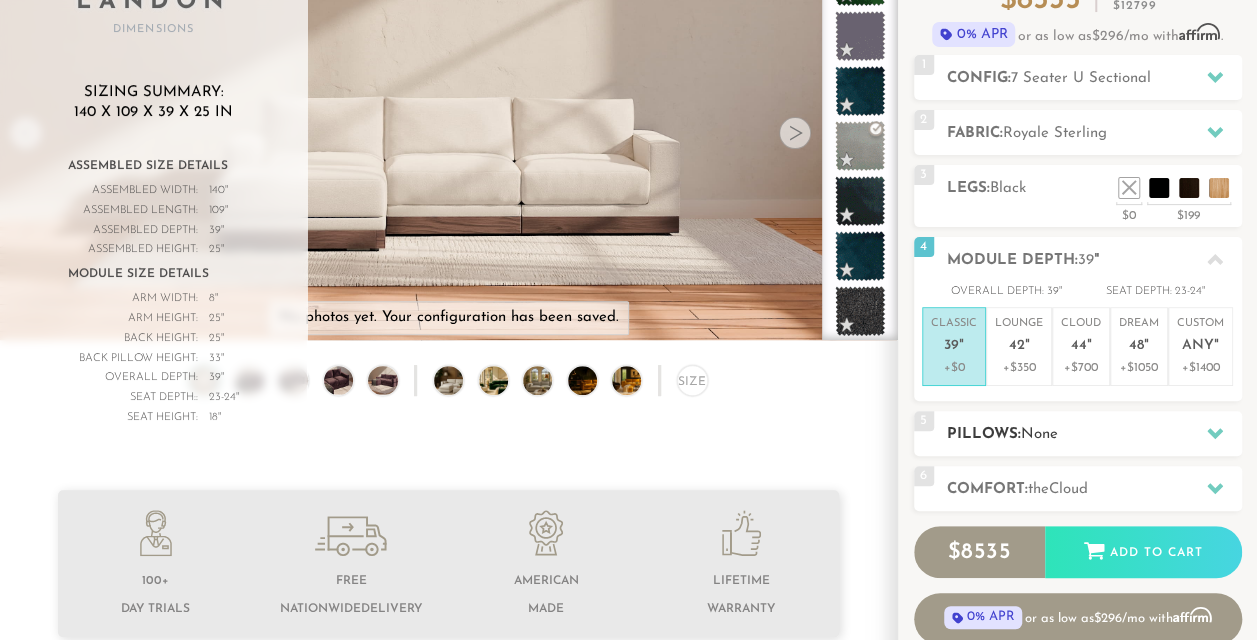 click on "None" at bounding box center [1039, 434] 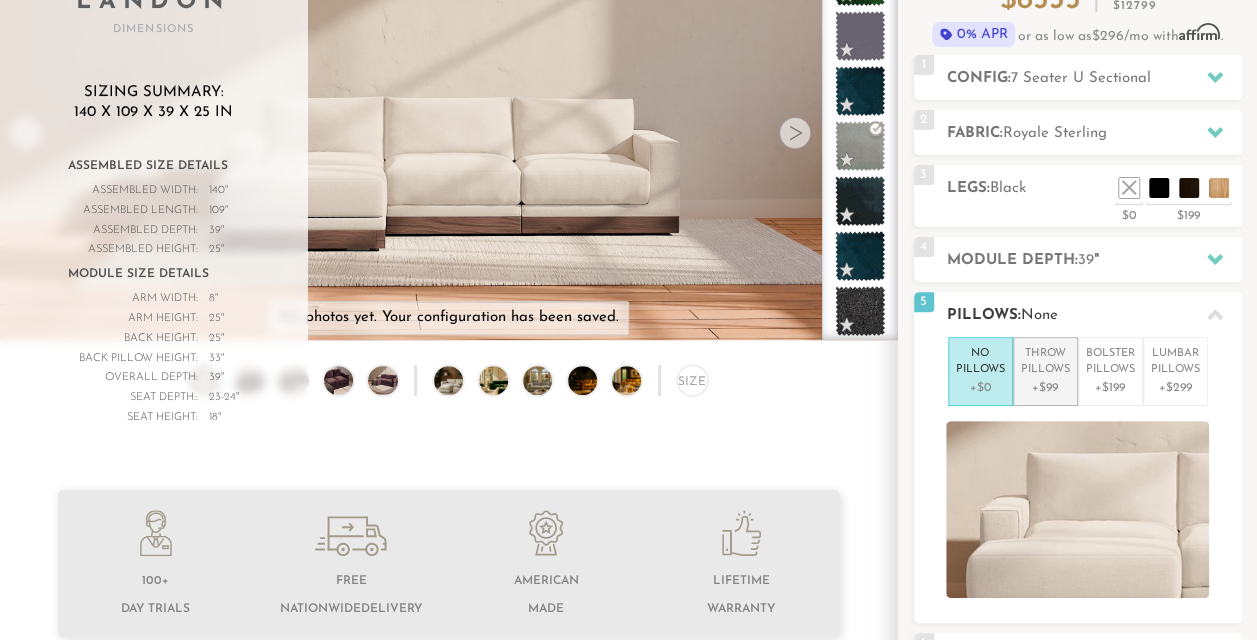 click on "+$99" at bounding box center [1045, 388] 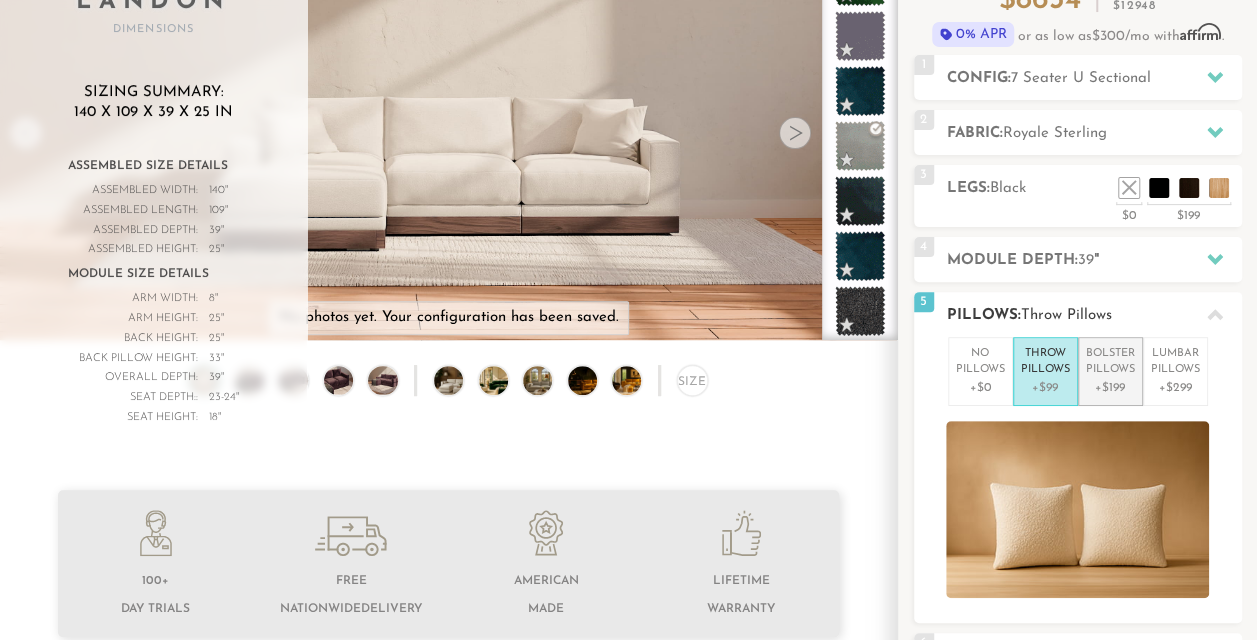 click on "Bolster Pillows" at bounding box center (1110, 362) 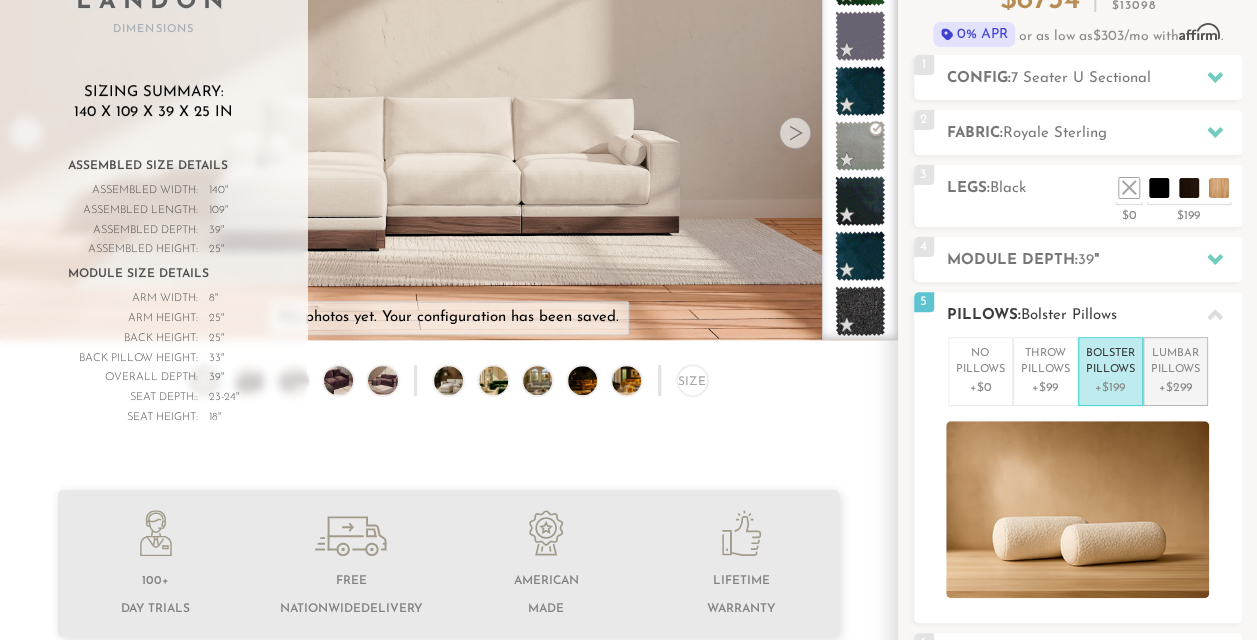 click on "Lumbar Pillows" at bounding box center (1175, 362) 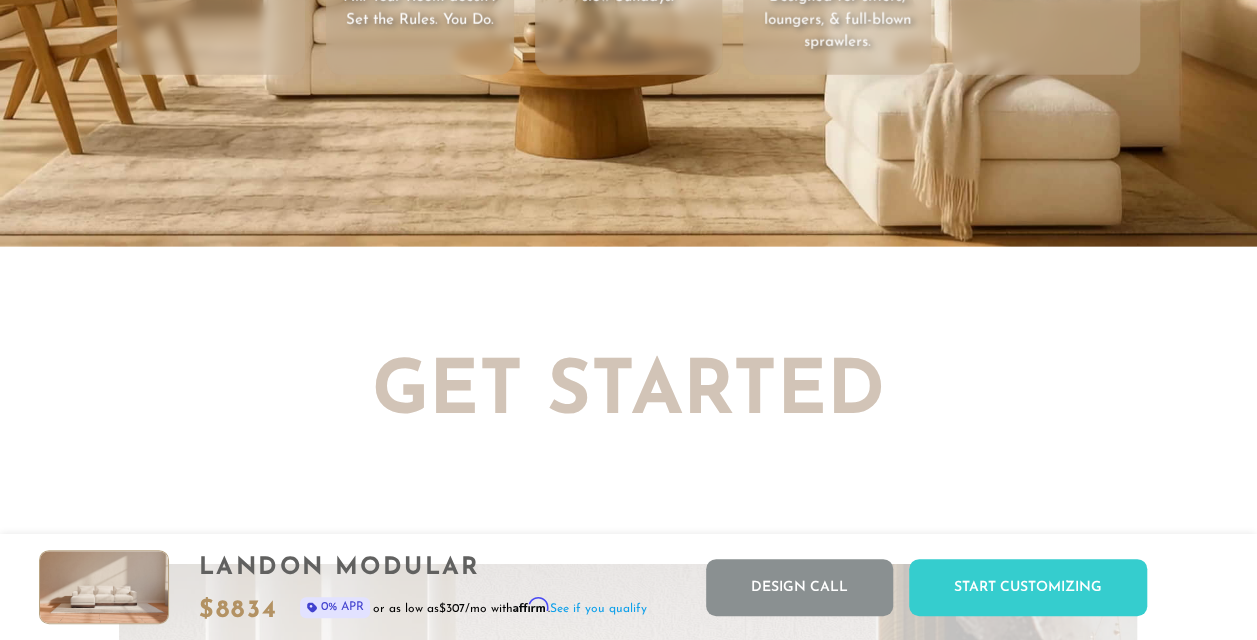 scroll, scrollTop: 3246, scrollLeft: 0, axis: vertical 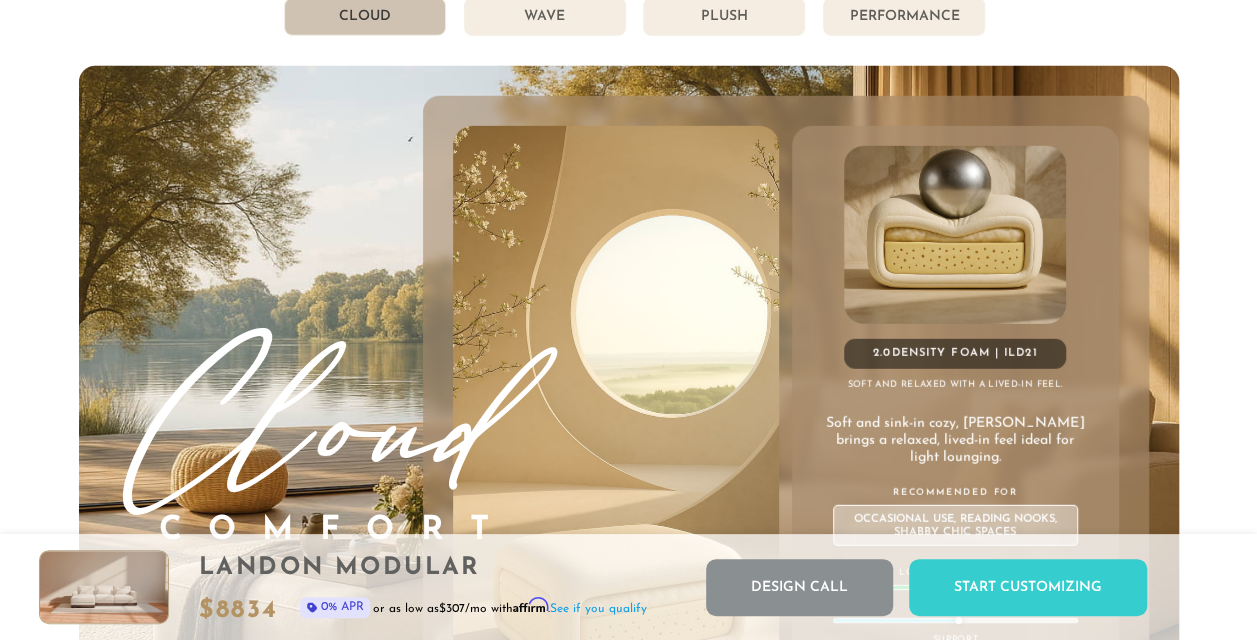 click on "Wave" at bounding box center (545, 17) 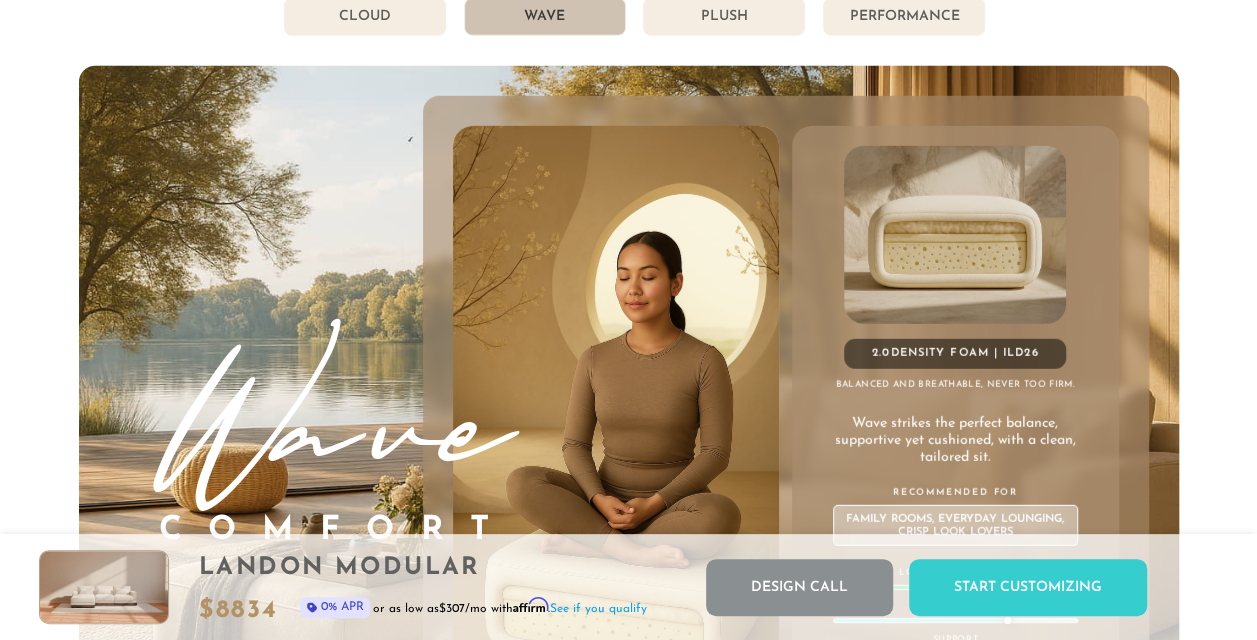 click on "Plush" at bounding box center (724, 17) 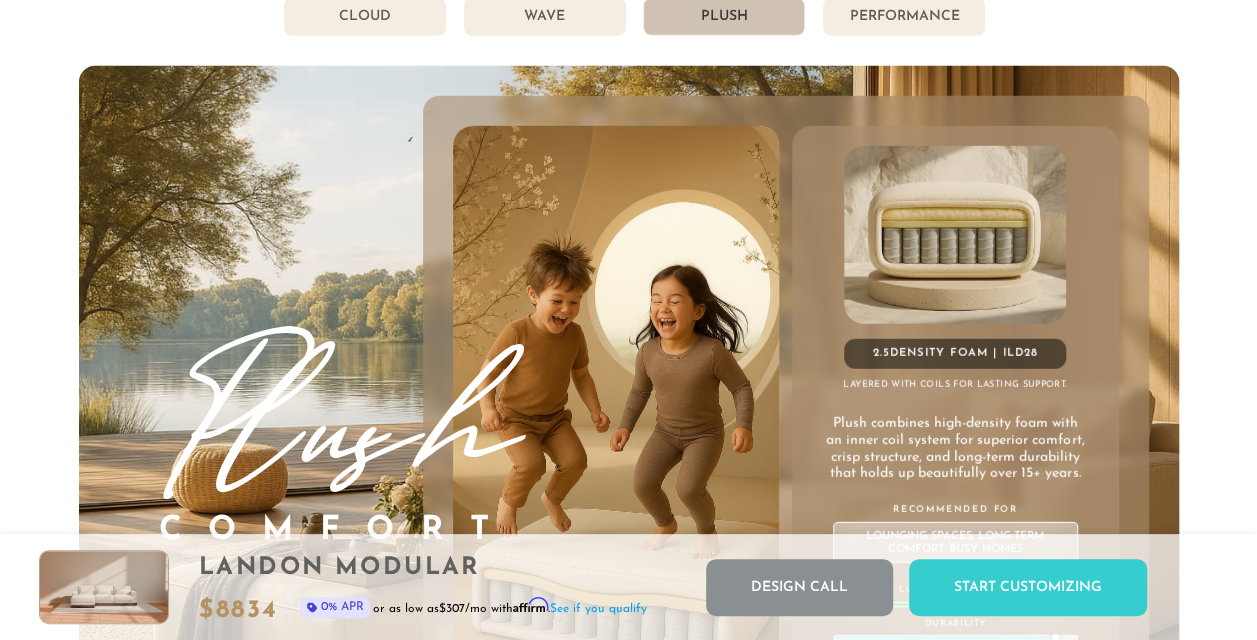 click on "Performance" at bounding box center (904, 17) 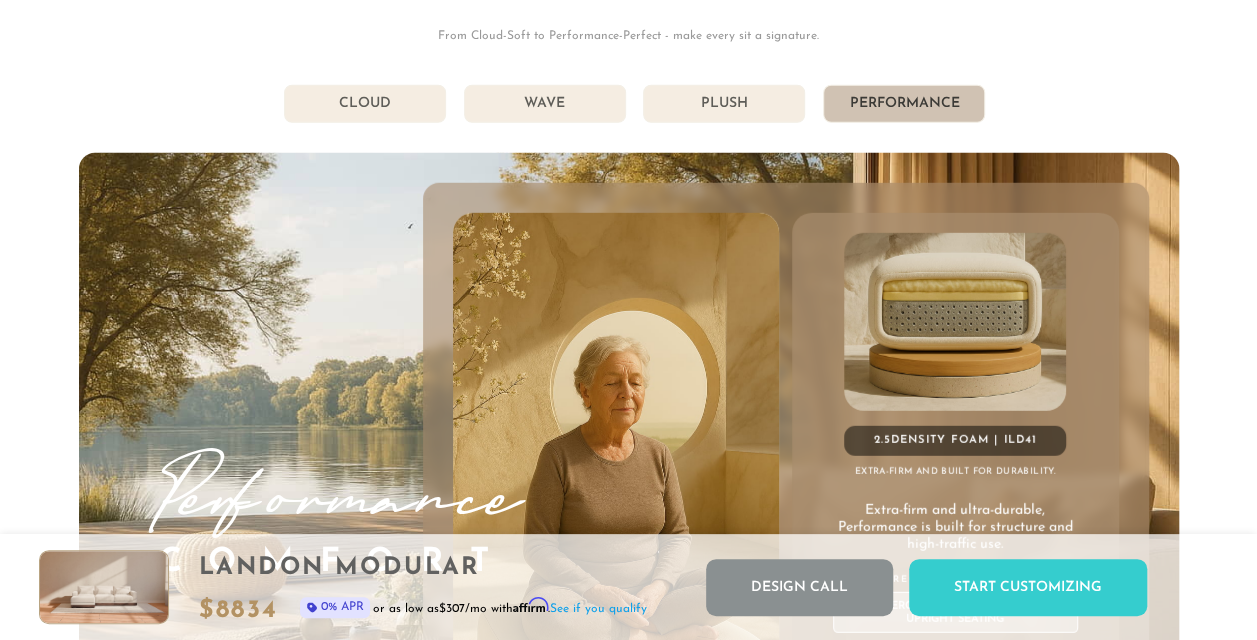 scroll, scrollTop: 10220, scrollLeft: 0, axis: vertical 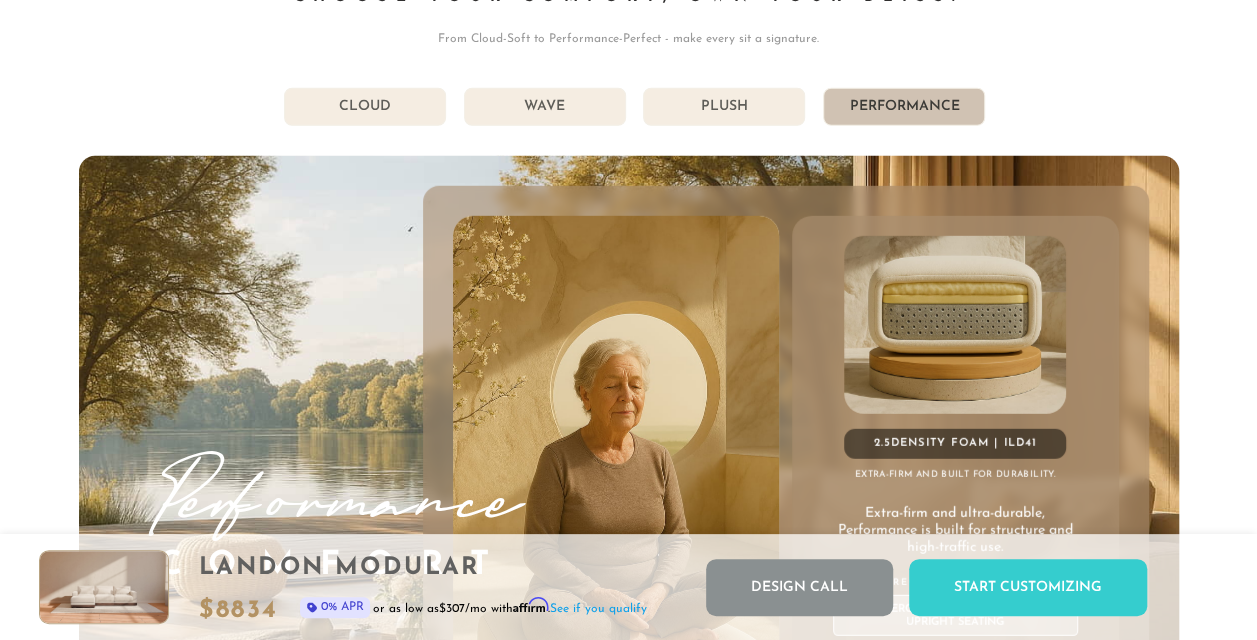 click on "Plush" at bounding box center (724, 107) 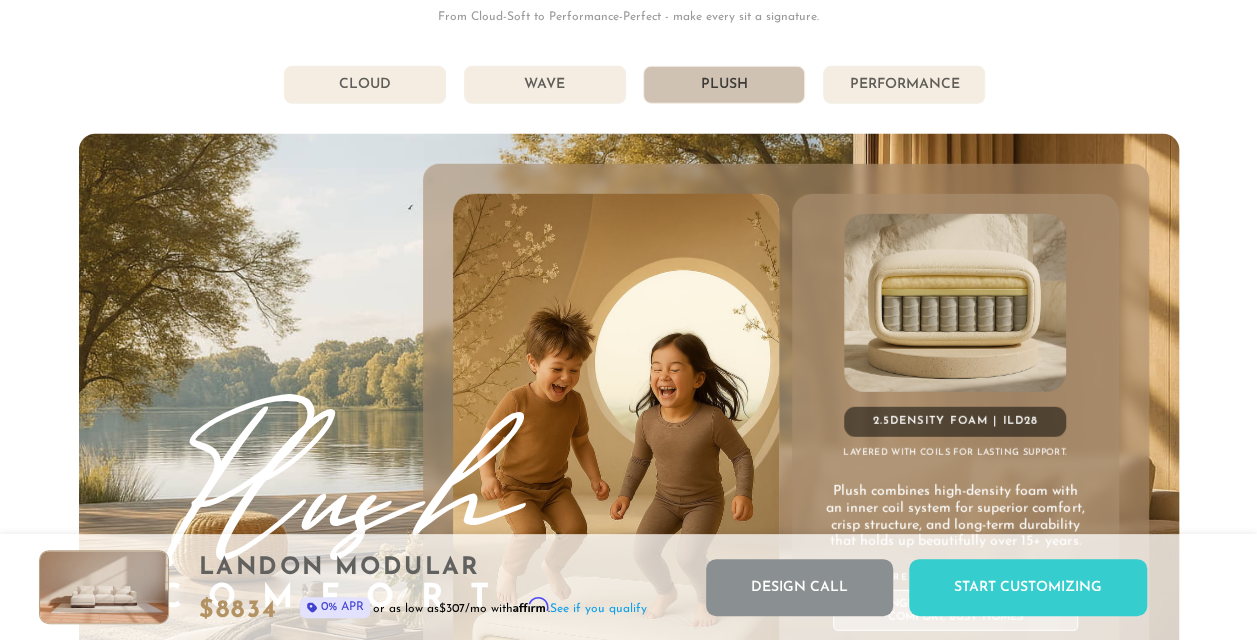 scroll, scrollTop: 10239, scrollLeft: 0, axis: vertical 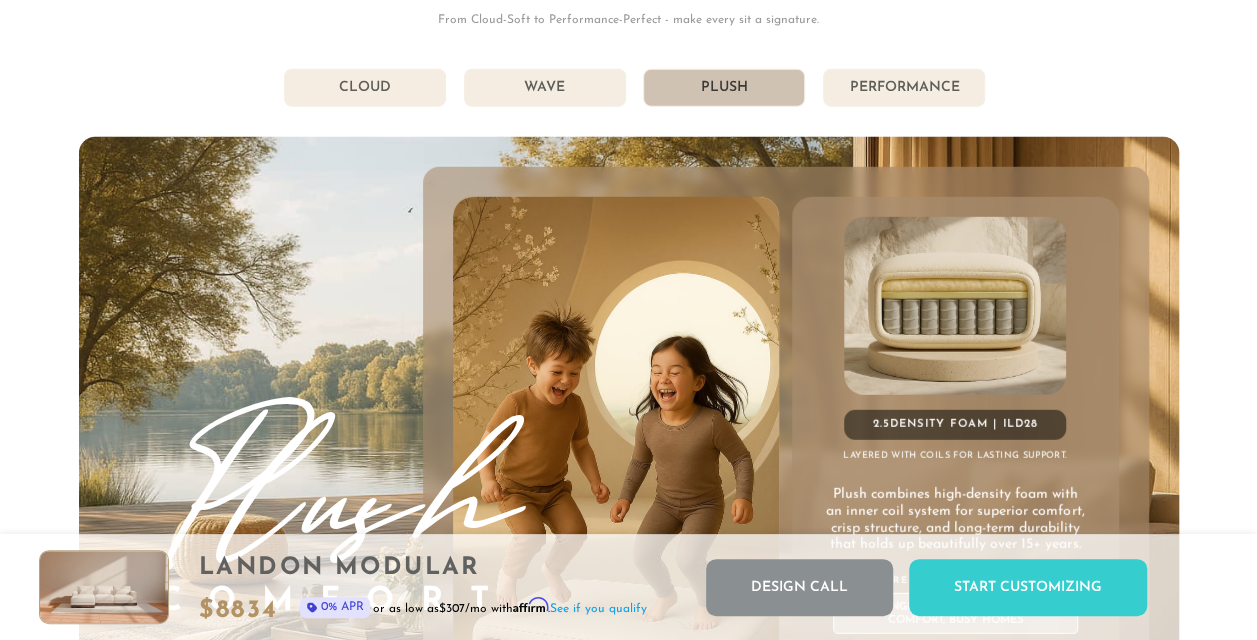 click on "Cloud" at bounding box center (365, 88) 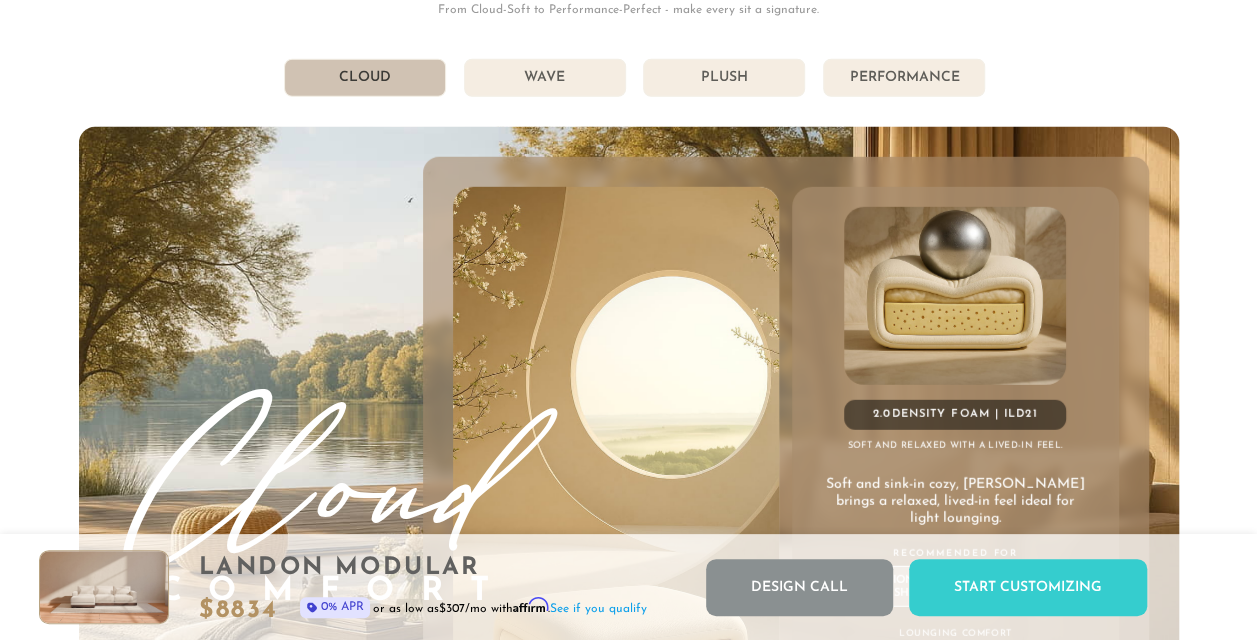scroll, scrollTop: 10248, scrollLeft: 0, axis: vertical 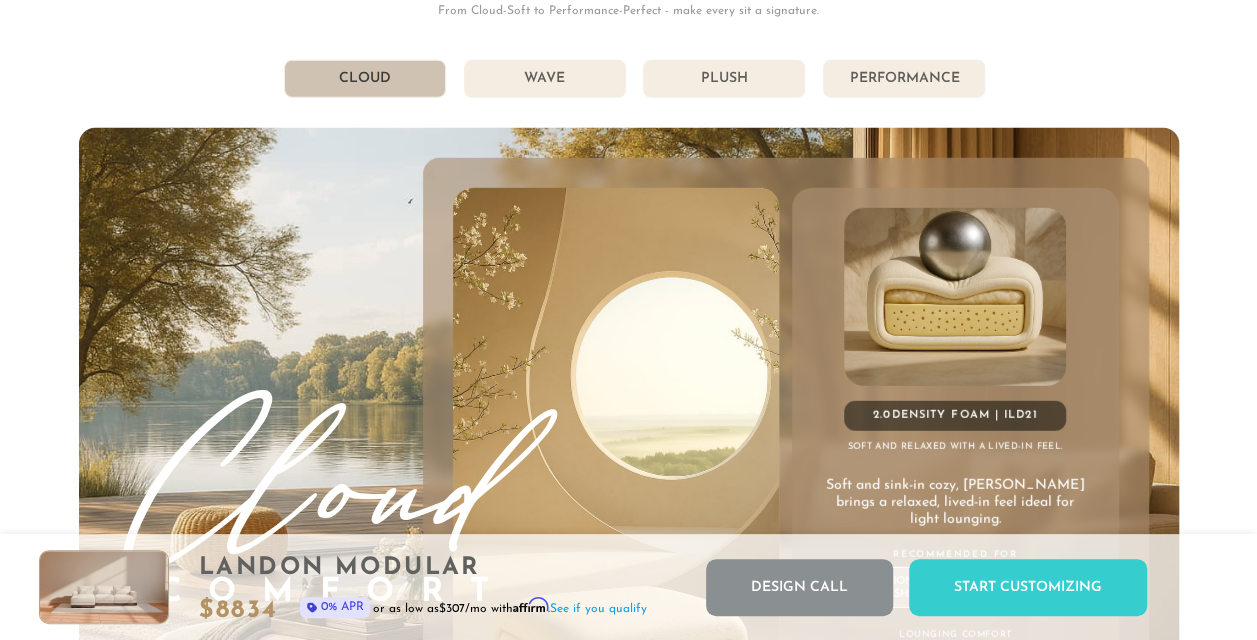 click on "Wave" at bounding box center [545, 79] 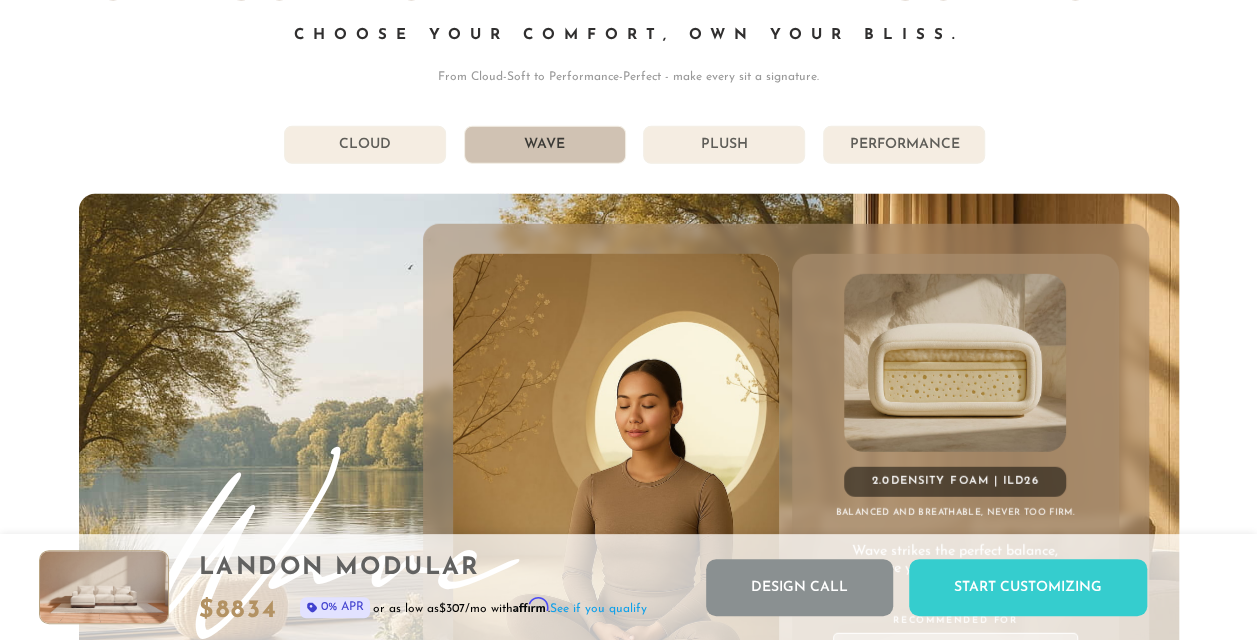 scroll, scrollTop: 10167, scrollLeft: 0, axis: vertical 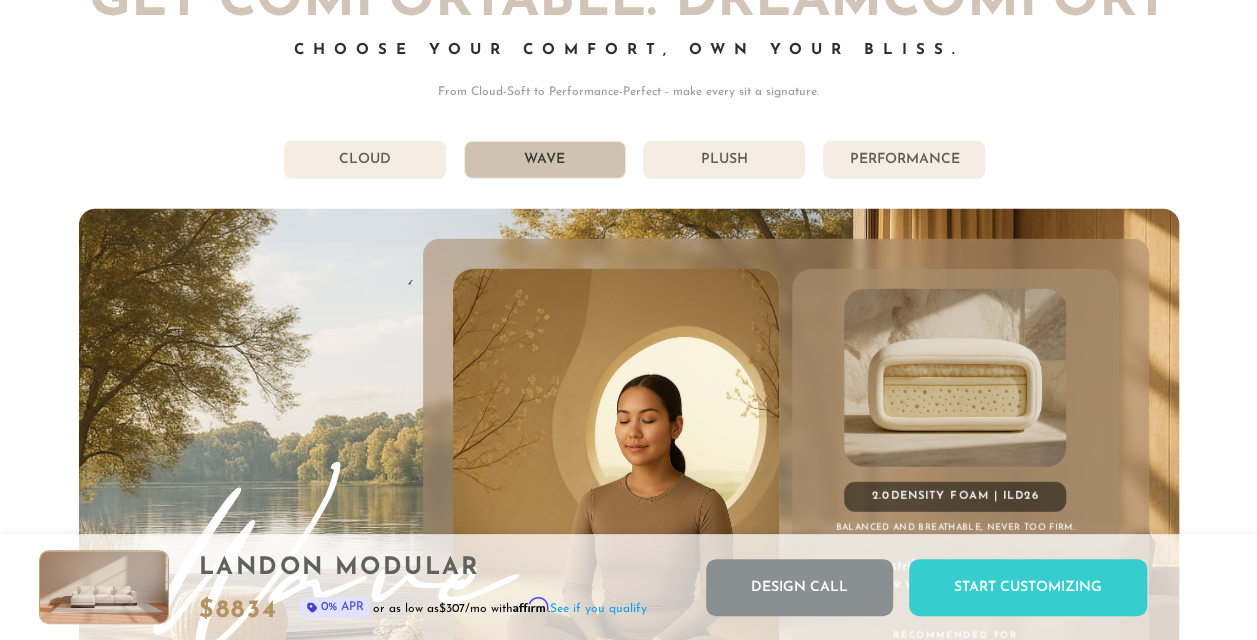 click on "Plush" at bounding box center [724, 160] 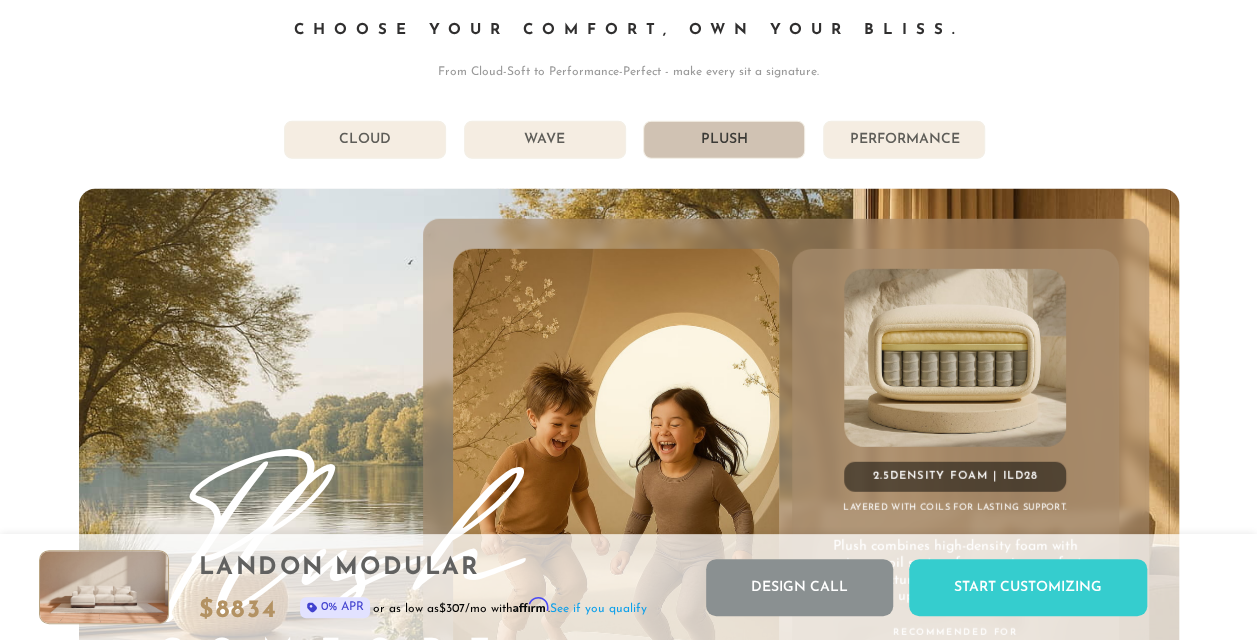 scroll, scrollTop: 10178, scrollLeft: 0, axis: vertical 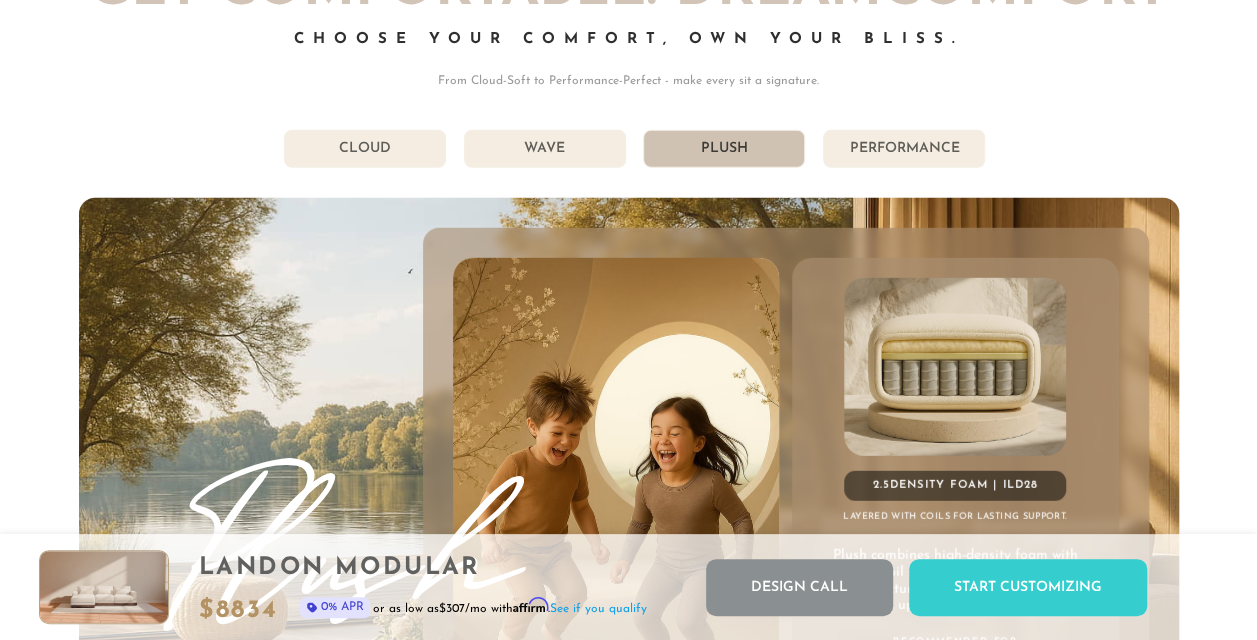click on "Performance" at bounding box center (904, 149) 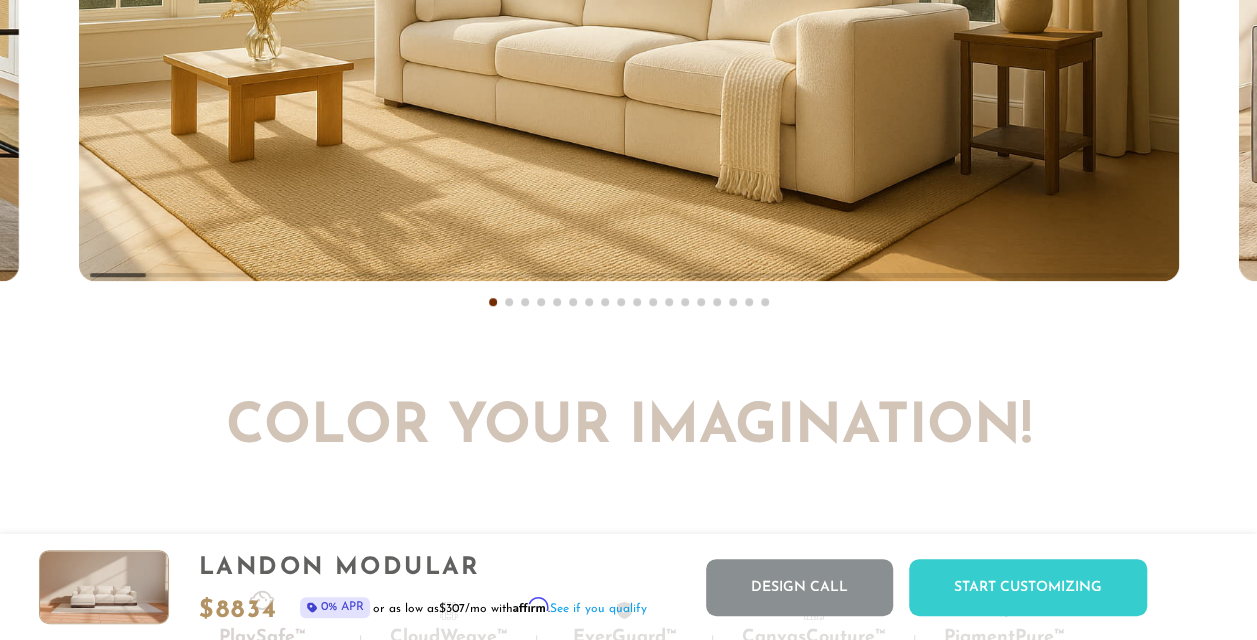 scroll, scrollTop: 11826, scrollLeft: 0, axis: vertical 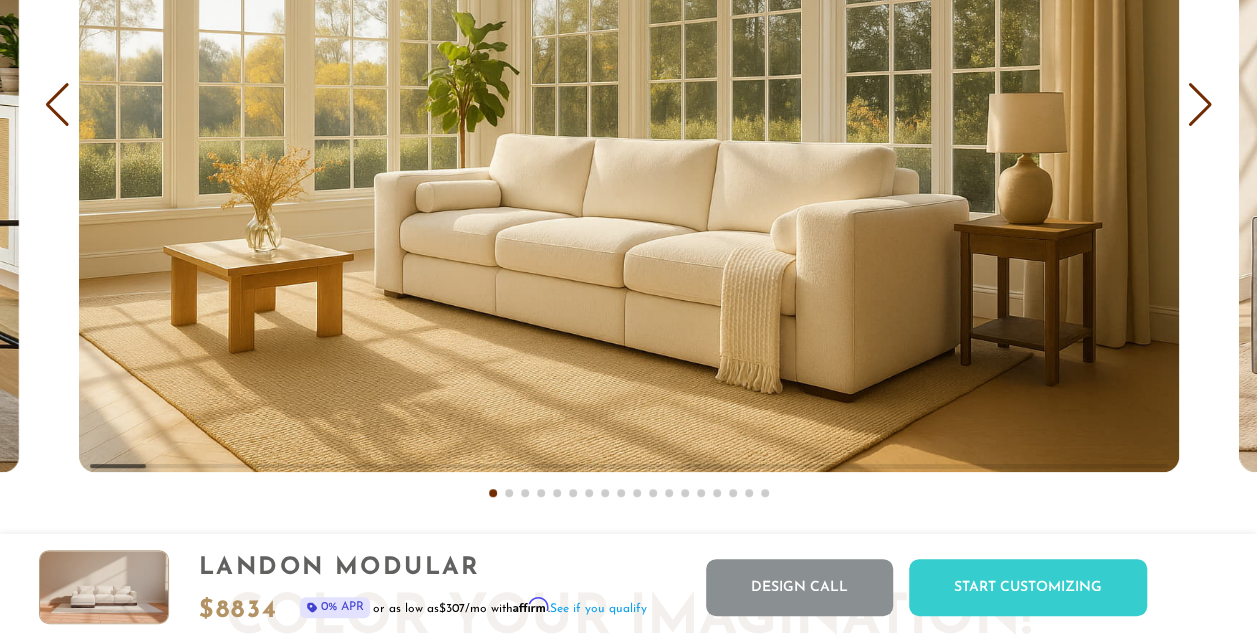 click at bounding box center [1200, 105] 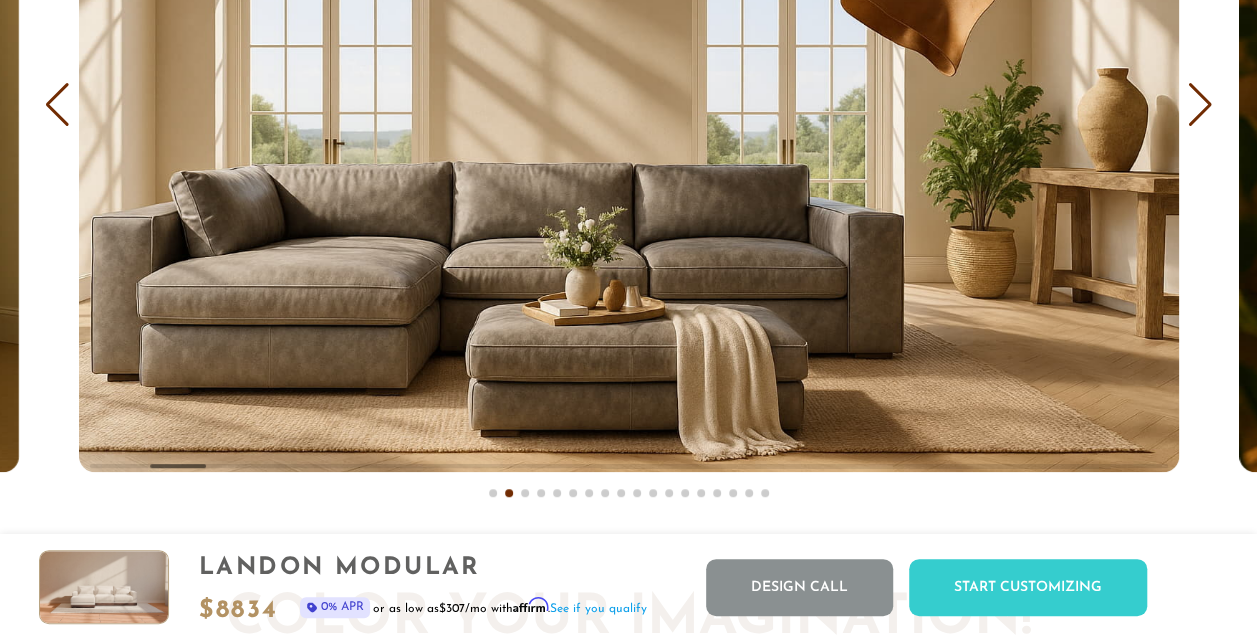 click at bounding box center [1200, 105] 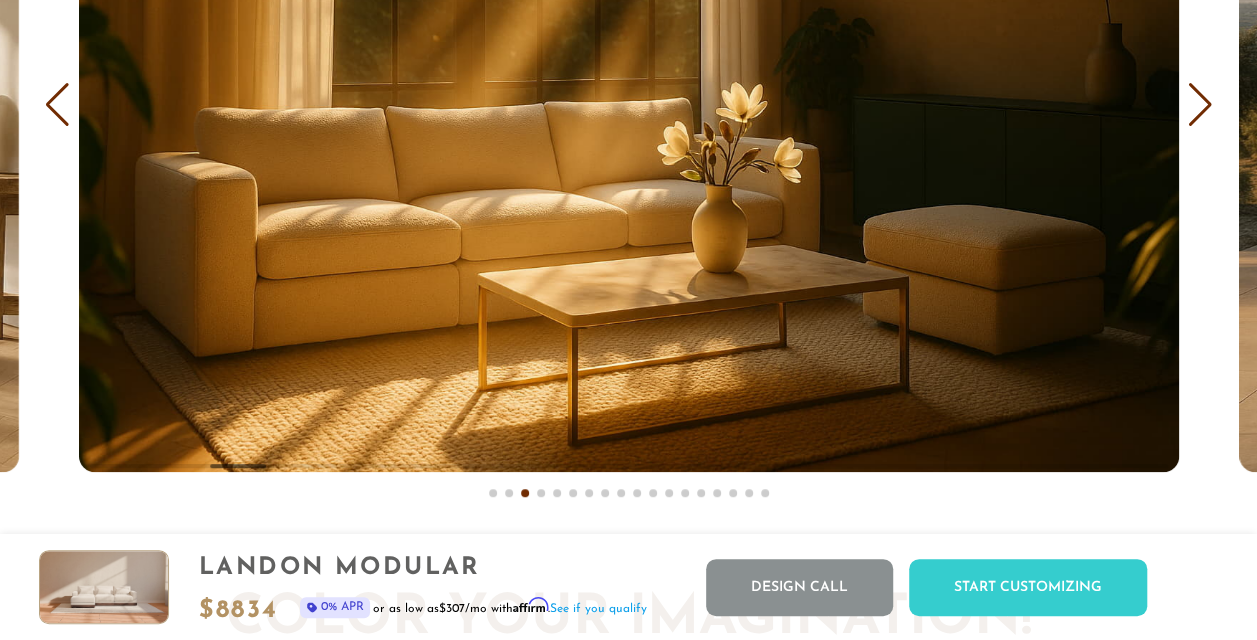 click at bounding box center [1200, 105] 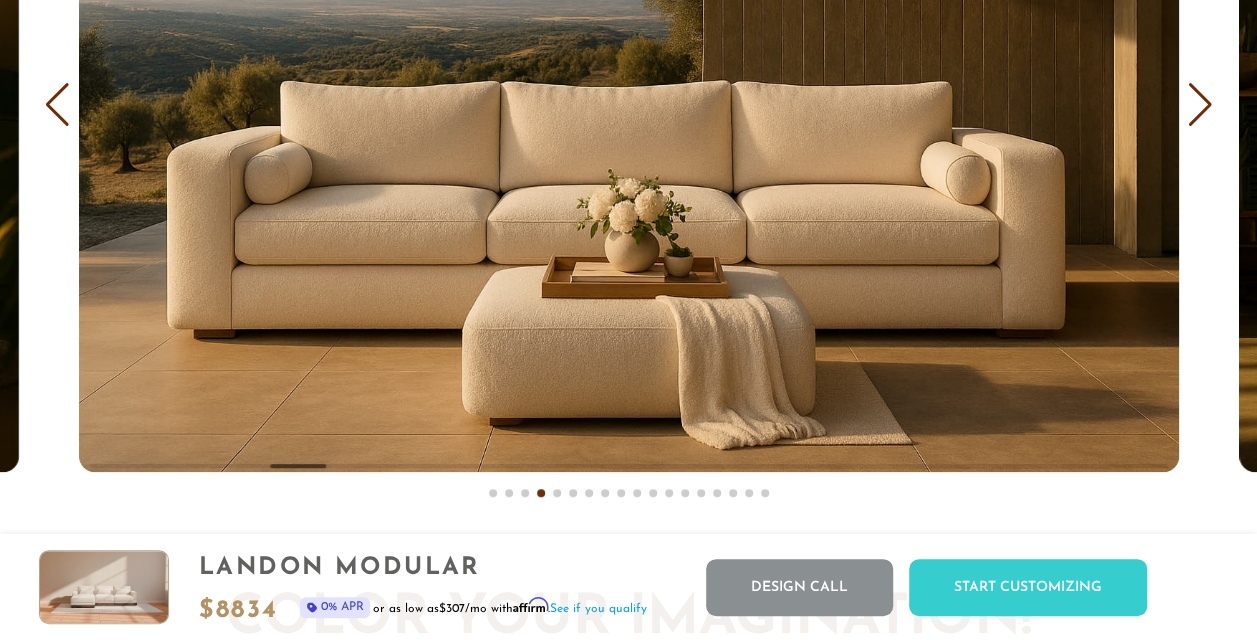 click at bounding box center [1200, 105] 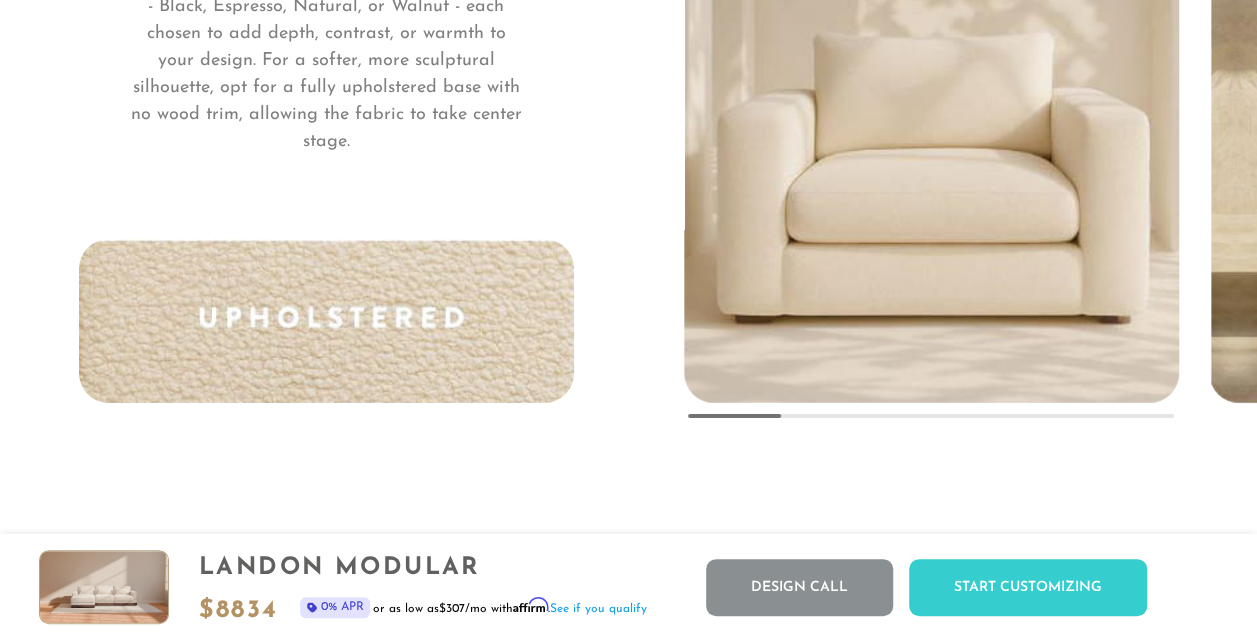 scroll, scrollTop: 14592, scrollLeft: 0, axis: vertical 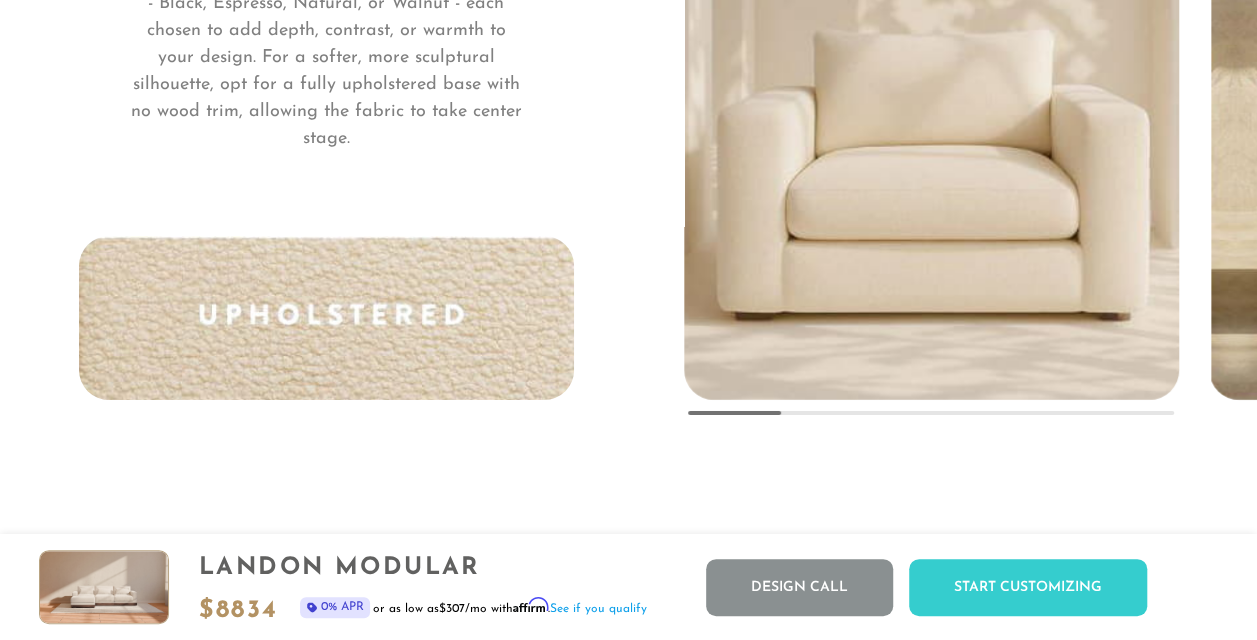 click at bounding box center (326, 318) 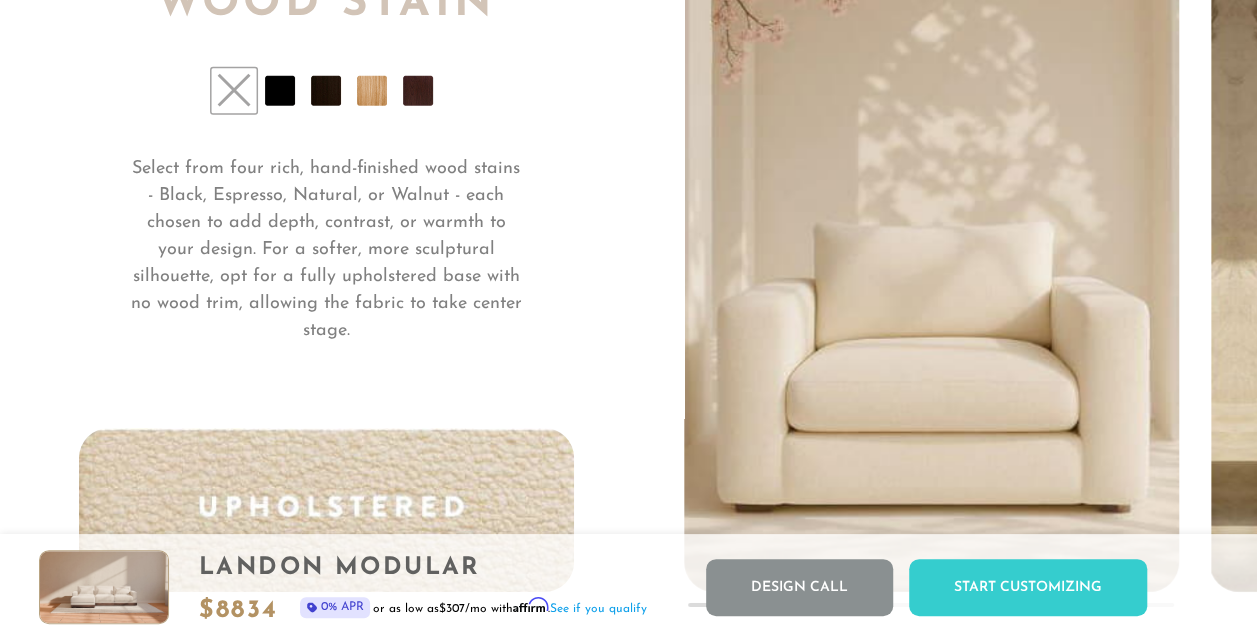 scroll, scrollTop: 14397, scrollLeft: 0, axis: vertical 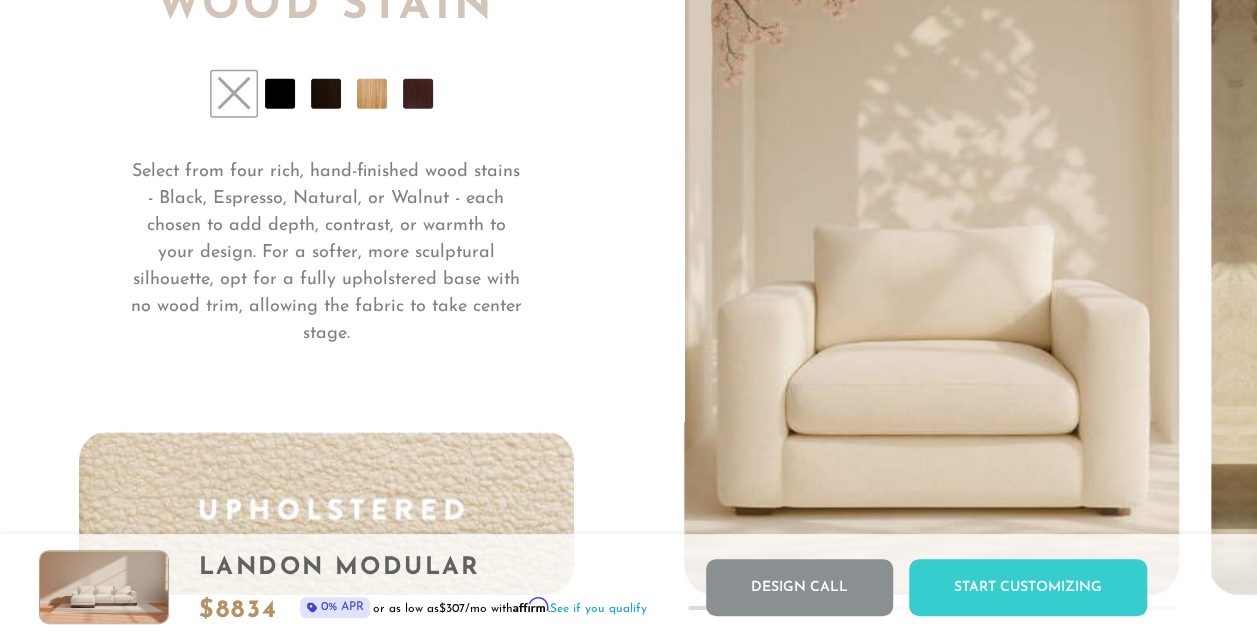 click at bounding box center [280, 94] 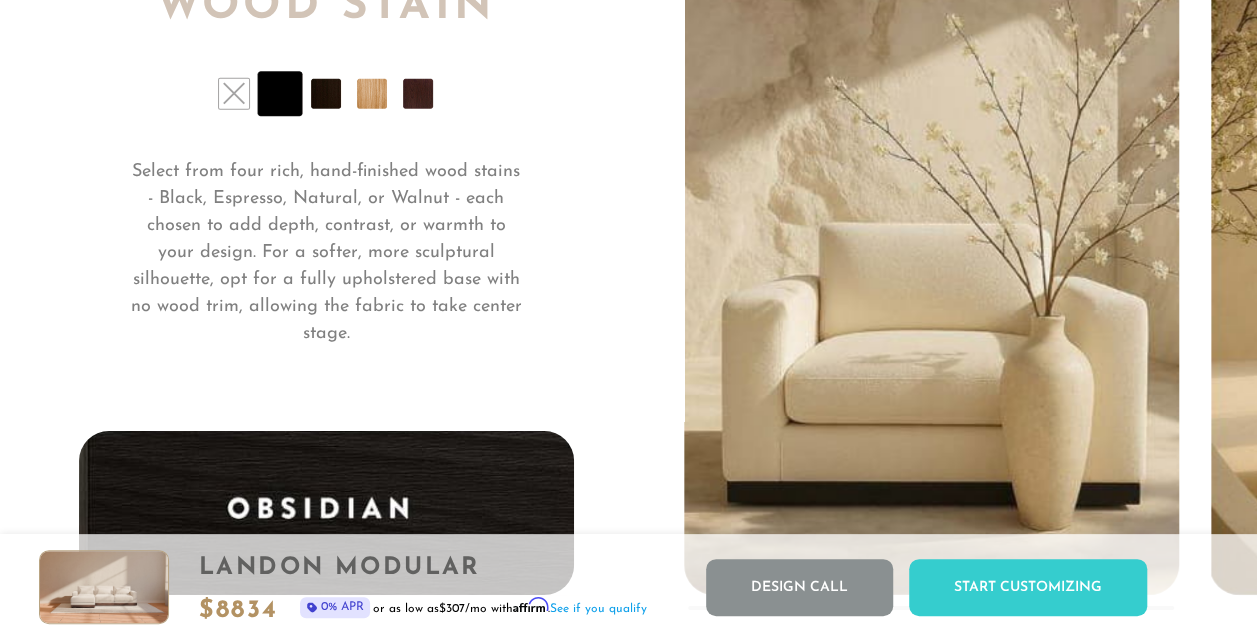 click at bounding box center (326, 94) 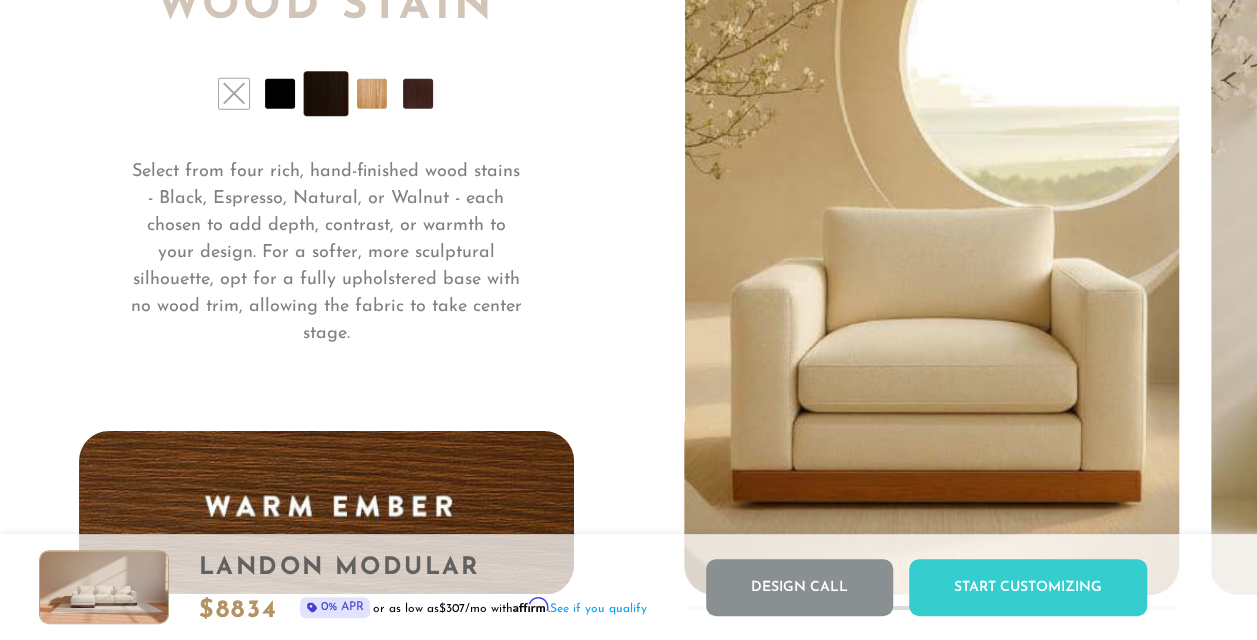 click at bounding box center [372, 94] 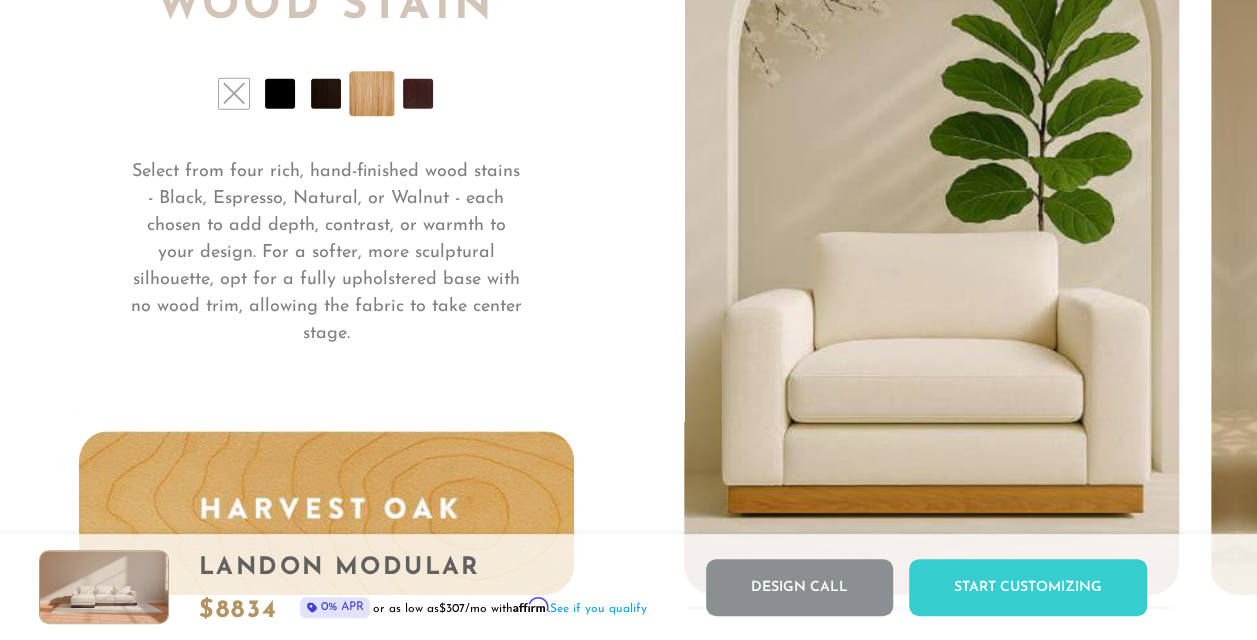click at bounding box center (418, 94) 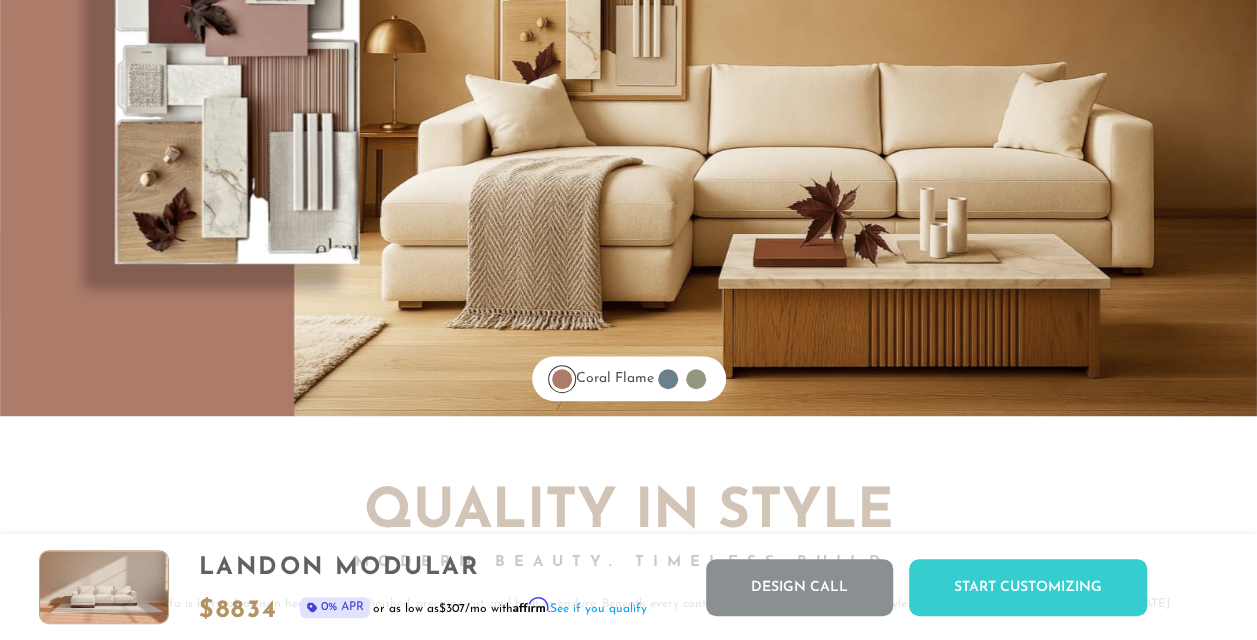 scroll, scrollTop: 15530, scrollLeft: 0, axis: vertical 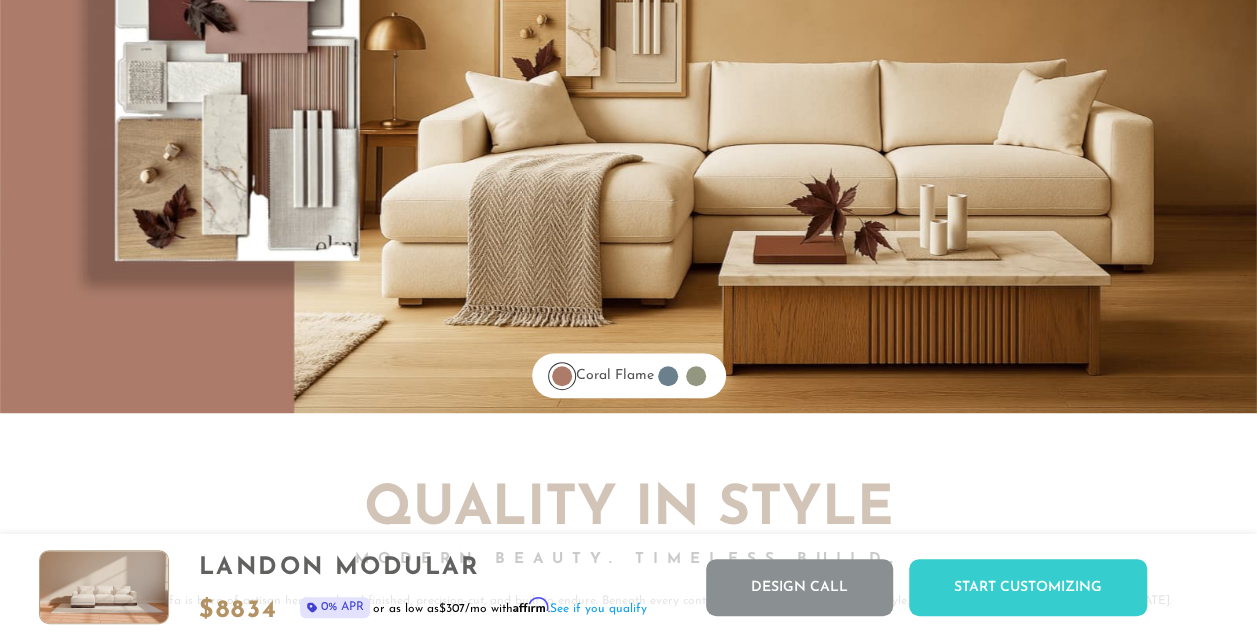 click at bounding box center [668, 376] 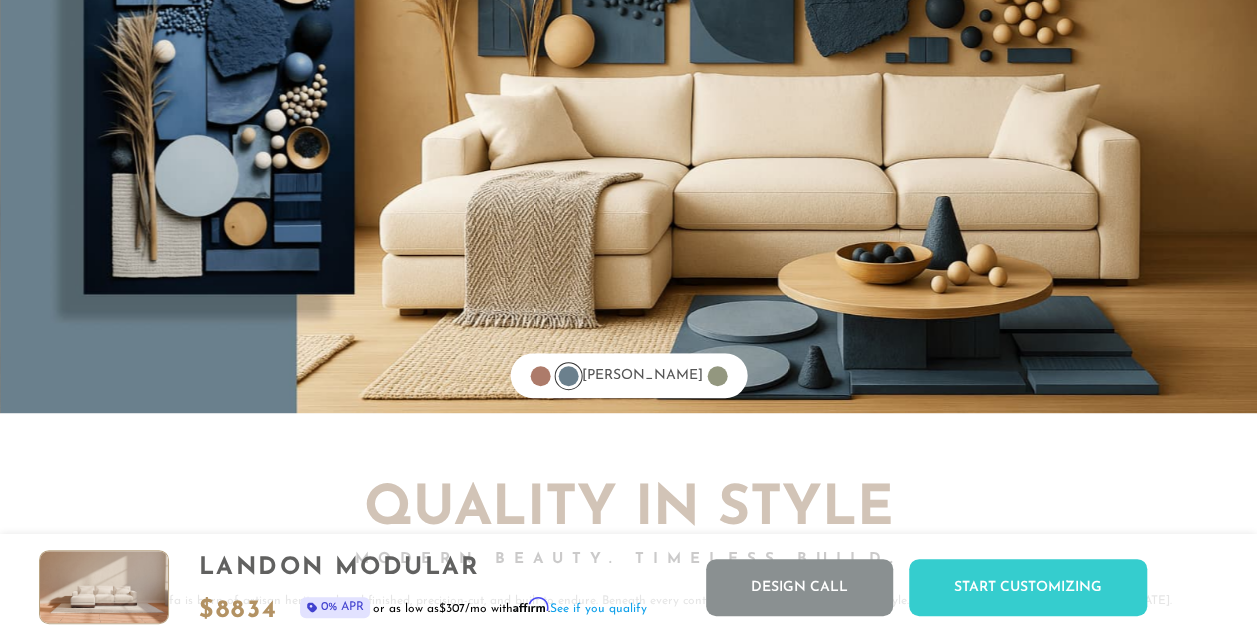 click at bounding box center (717, 376) 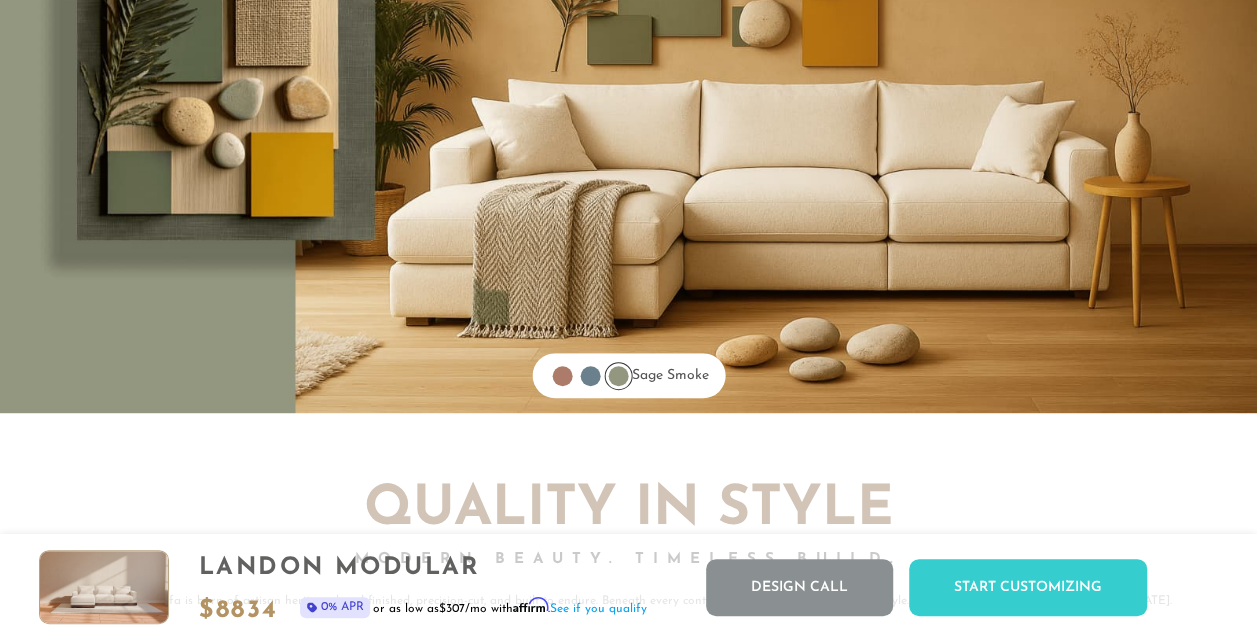click at bounding box center [562, 376] 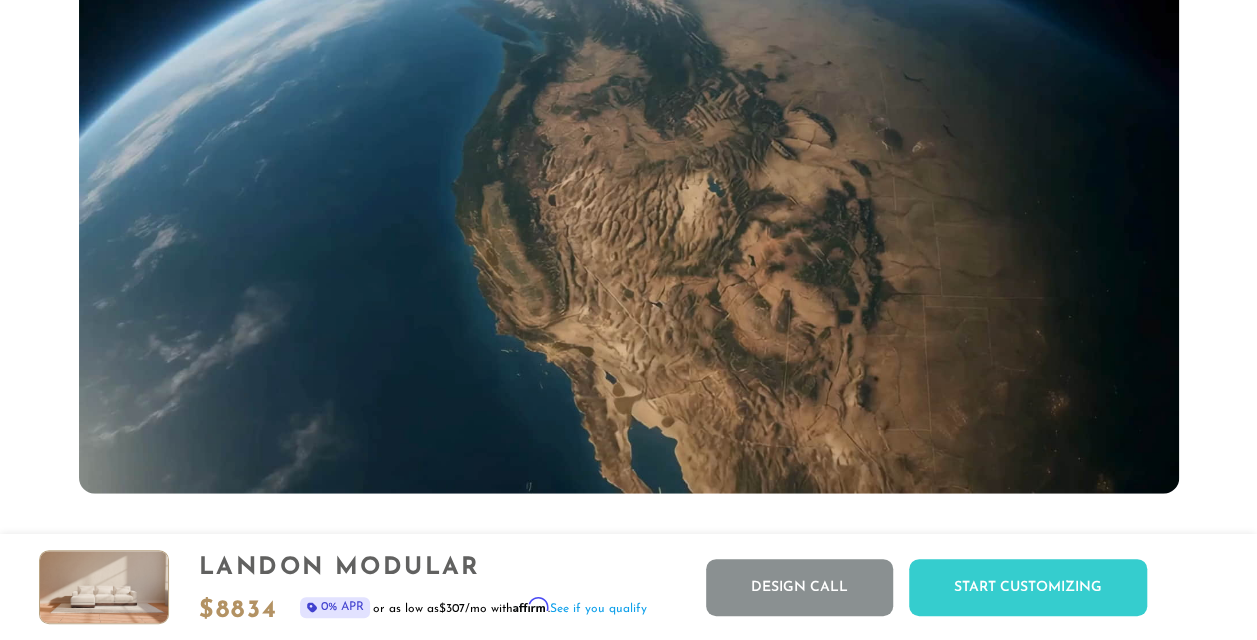 scroll, scrollTop: 17381, scrollLeft: 0, axis: vertical 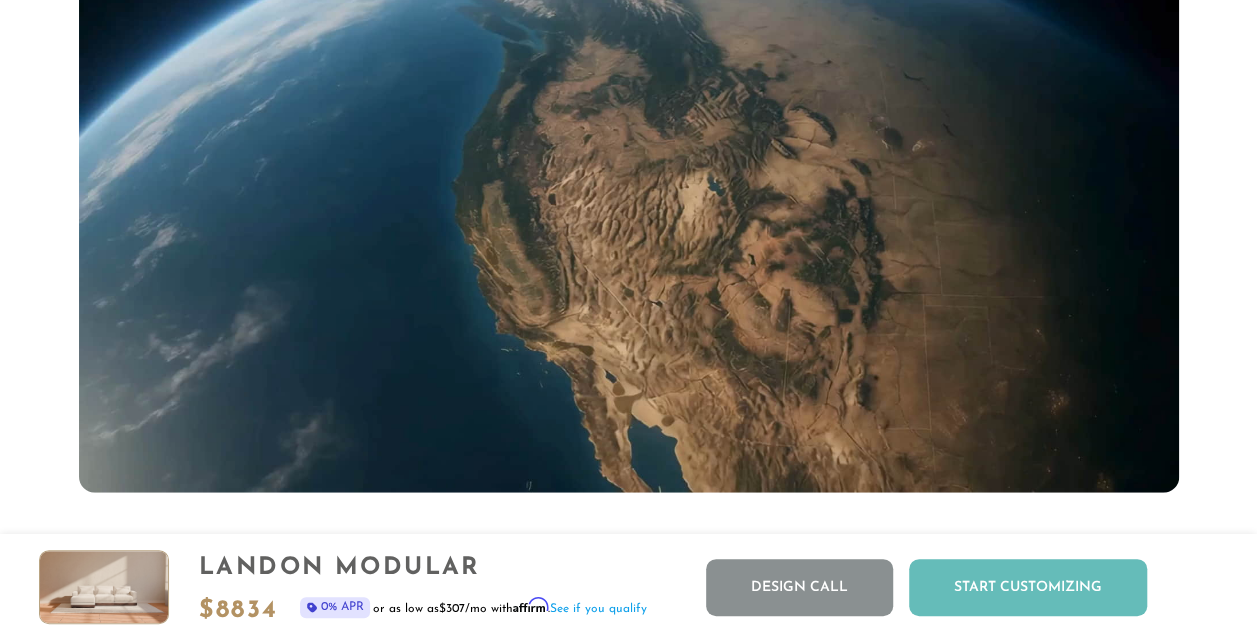 click on "Start Customizing" at bounding box center (1028, 587) 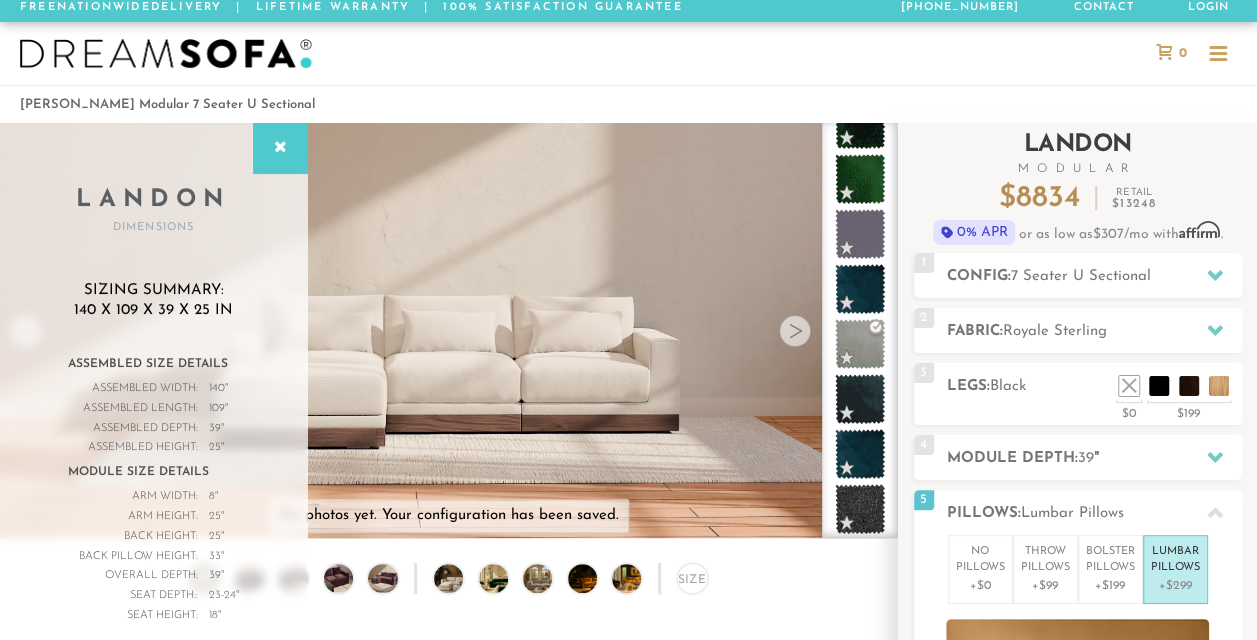 scroll, scrollTop: 0, scrollLeft: 0, axis: both 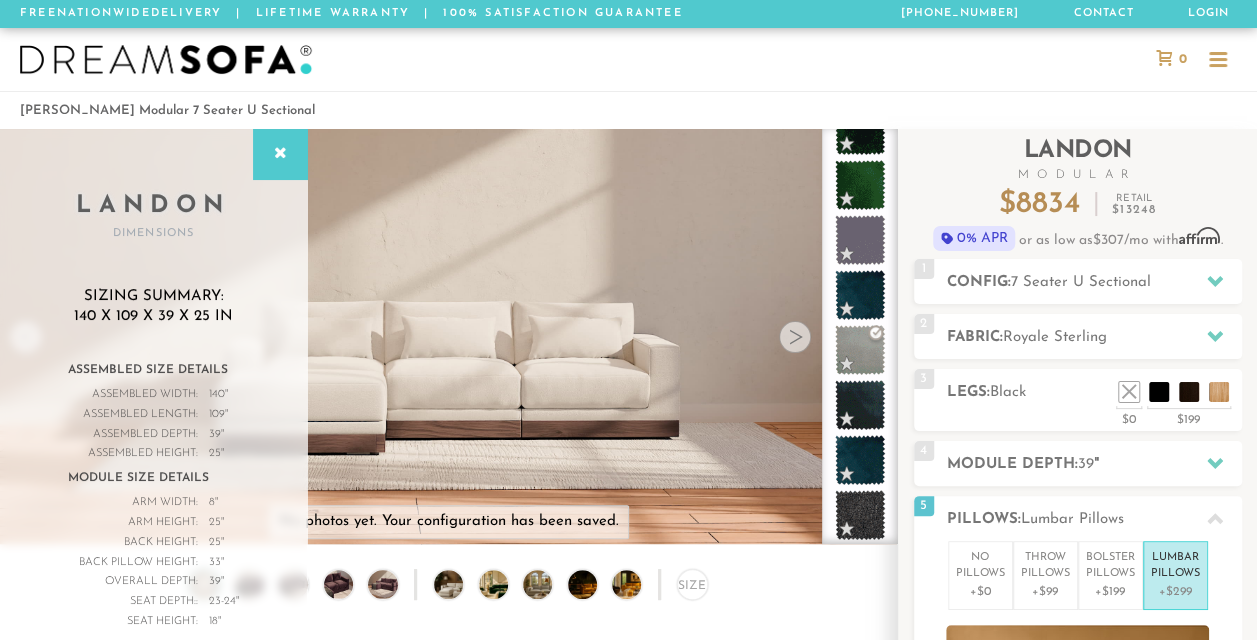 click at bounding box center (1218, 59) 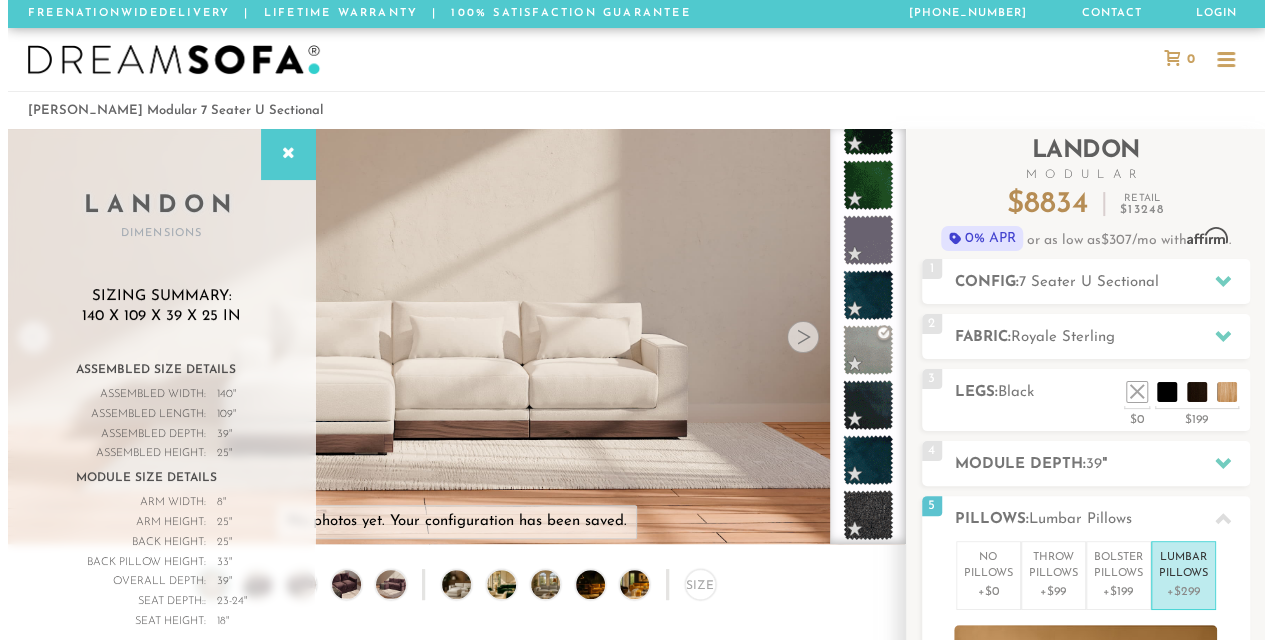 scroll, scrollTop: 21968, scrollLeft: 1256, axis: both 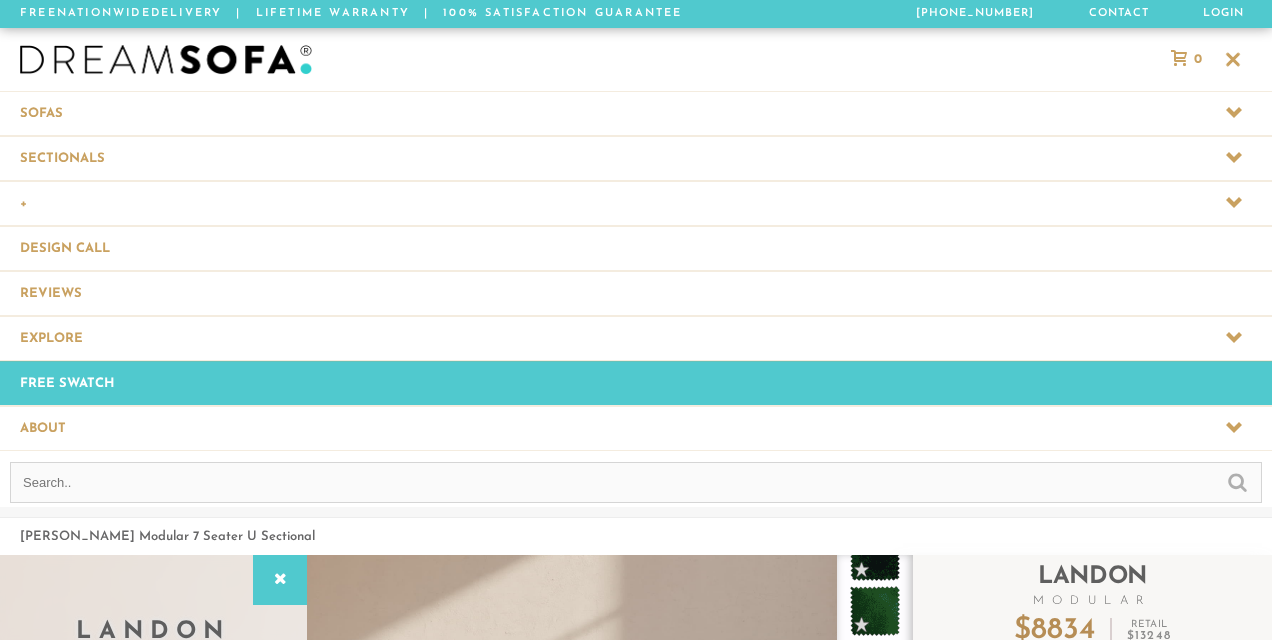click 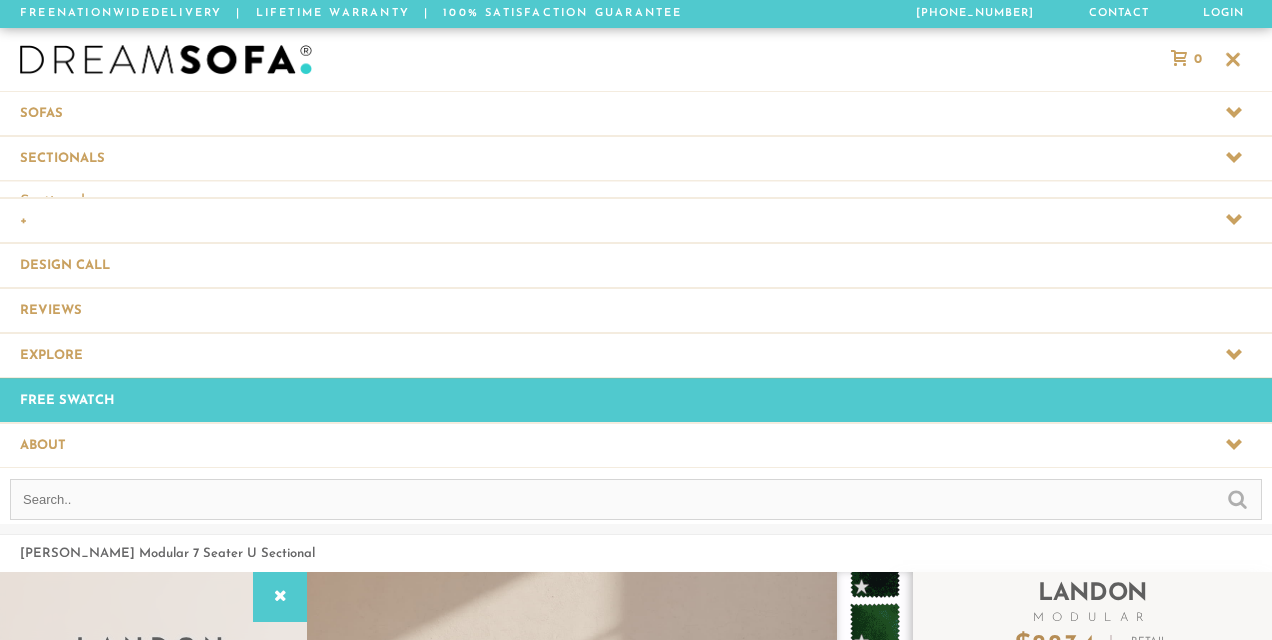 scroll, scrollTop: 12, scrollLeft: 16, axis: both 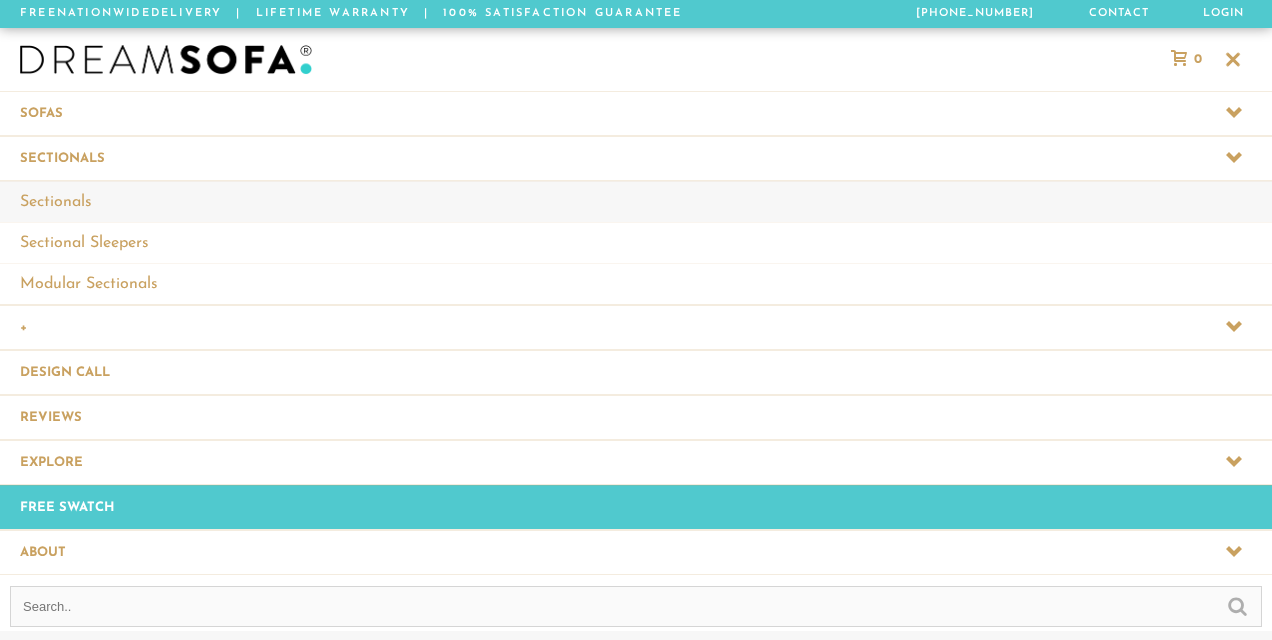 click on "Sectionals" at bounding box center [636, 201] 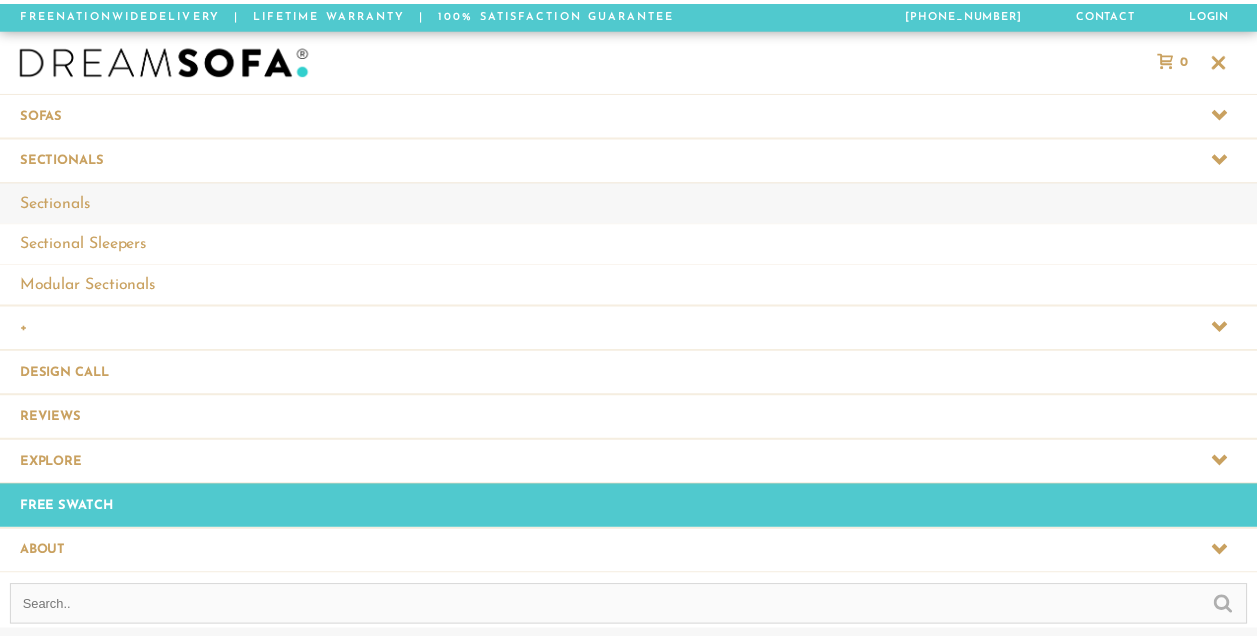 scroll, scrollTop: 21510, scrollLeft: 1241, axis: both 